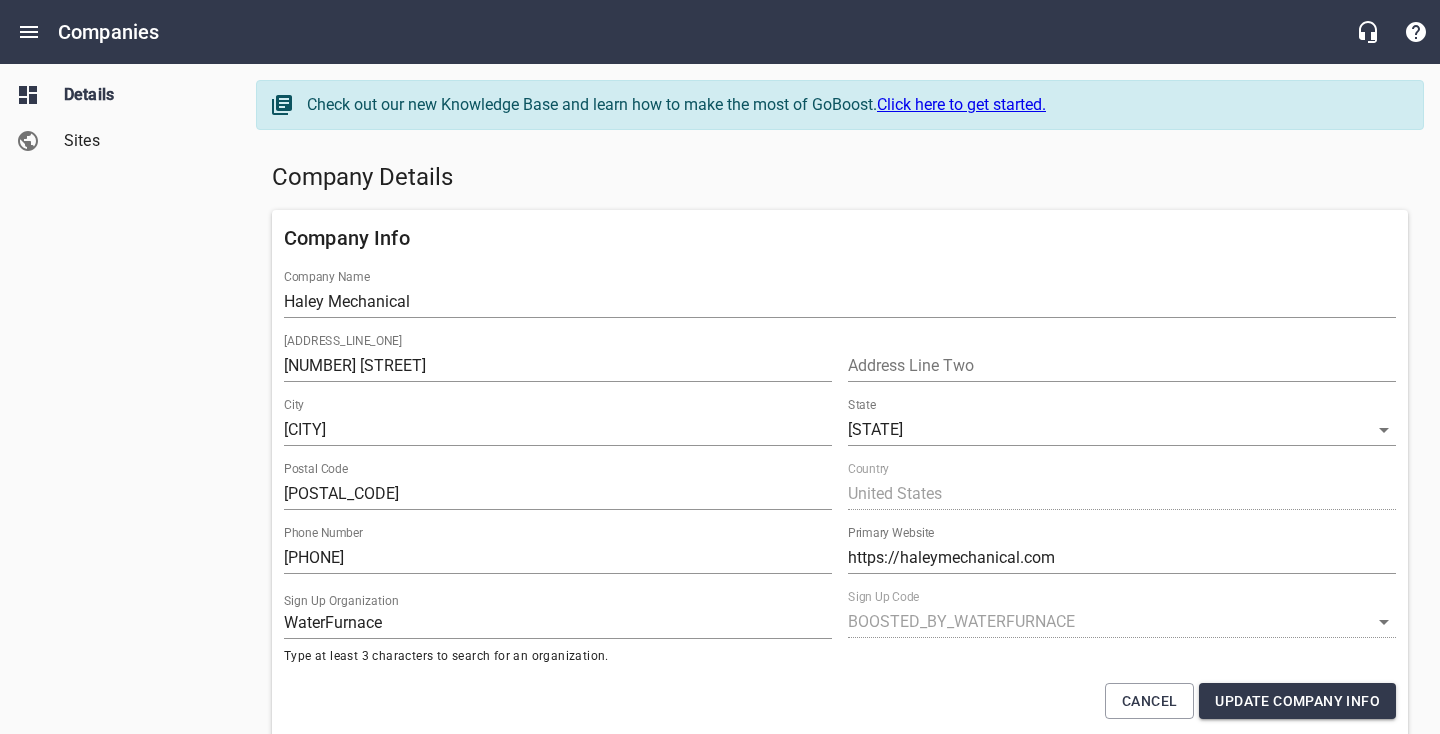 select on "[STATE]" 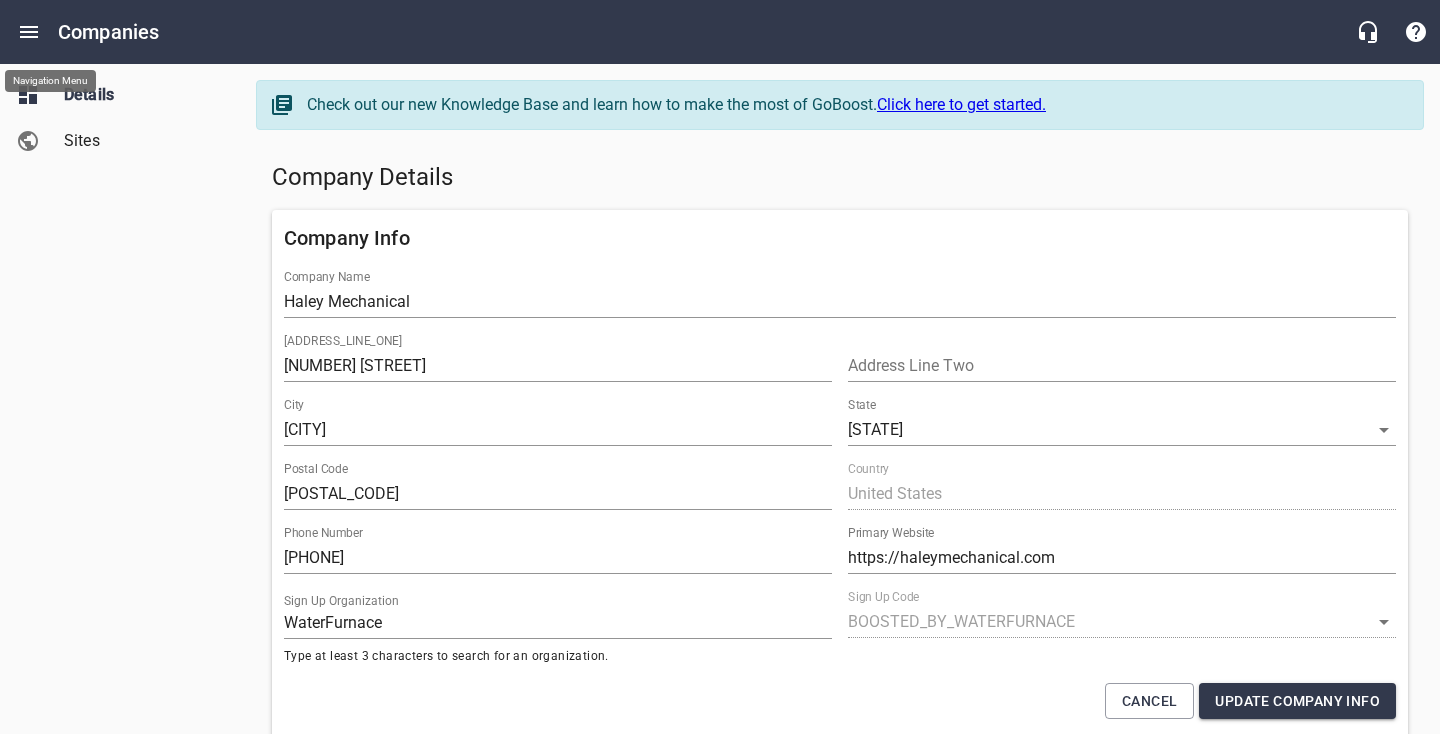 click 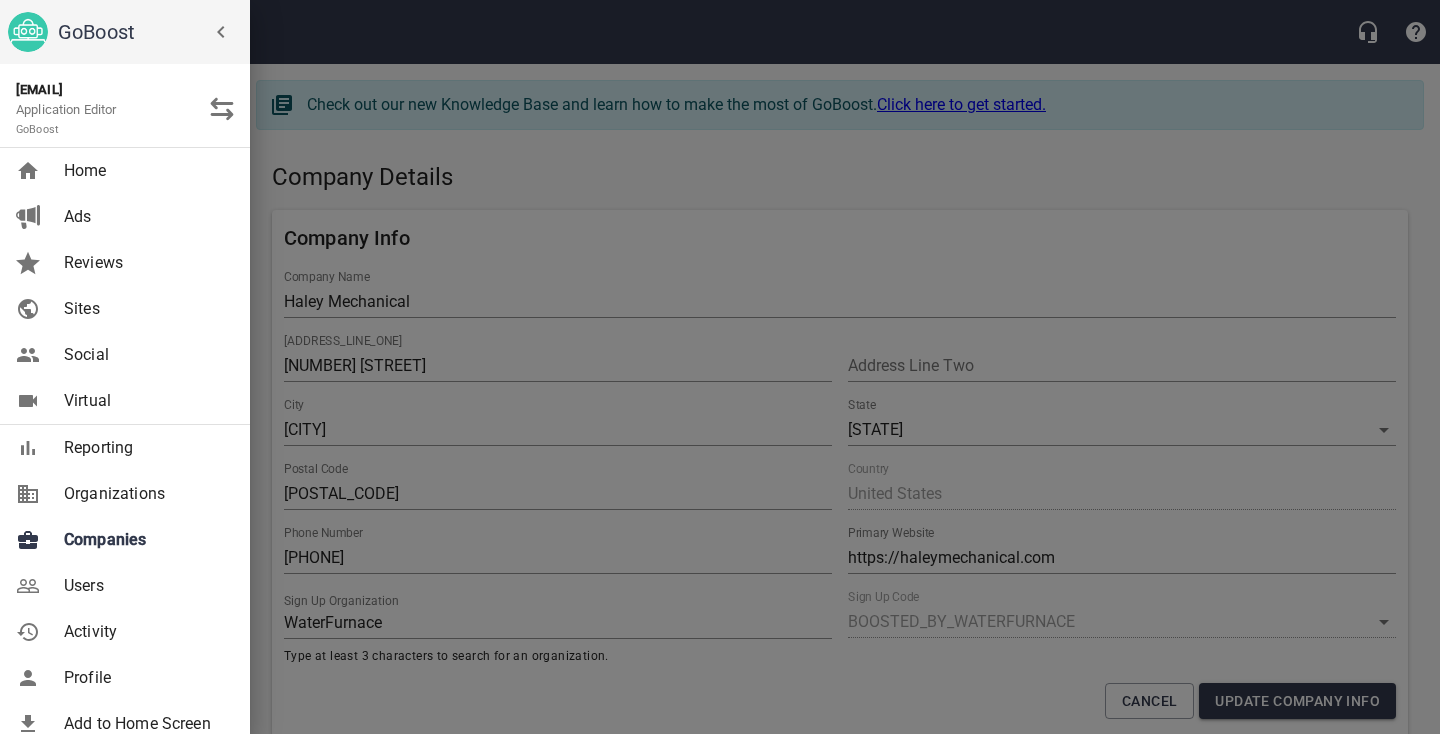 click on "Companies" at bounding box center (145, 540) 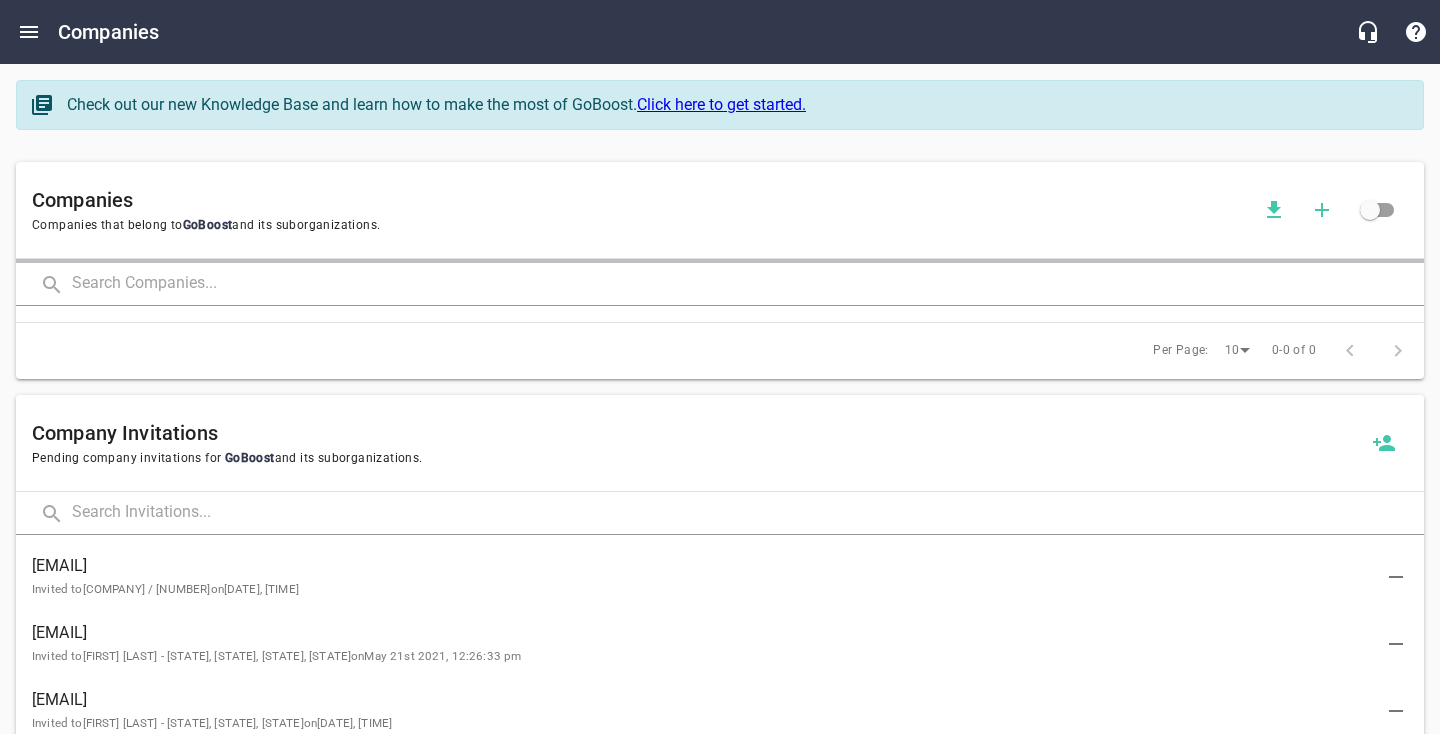 click at bounding box center (748, 284) 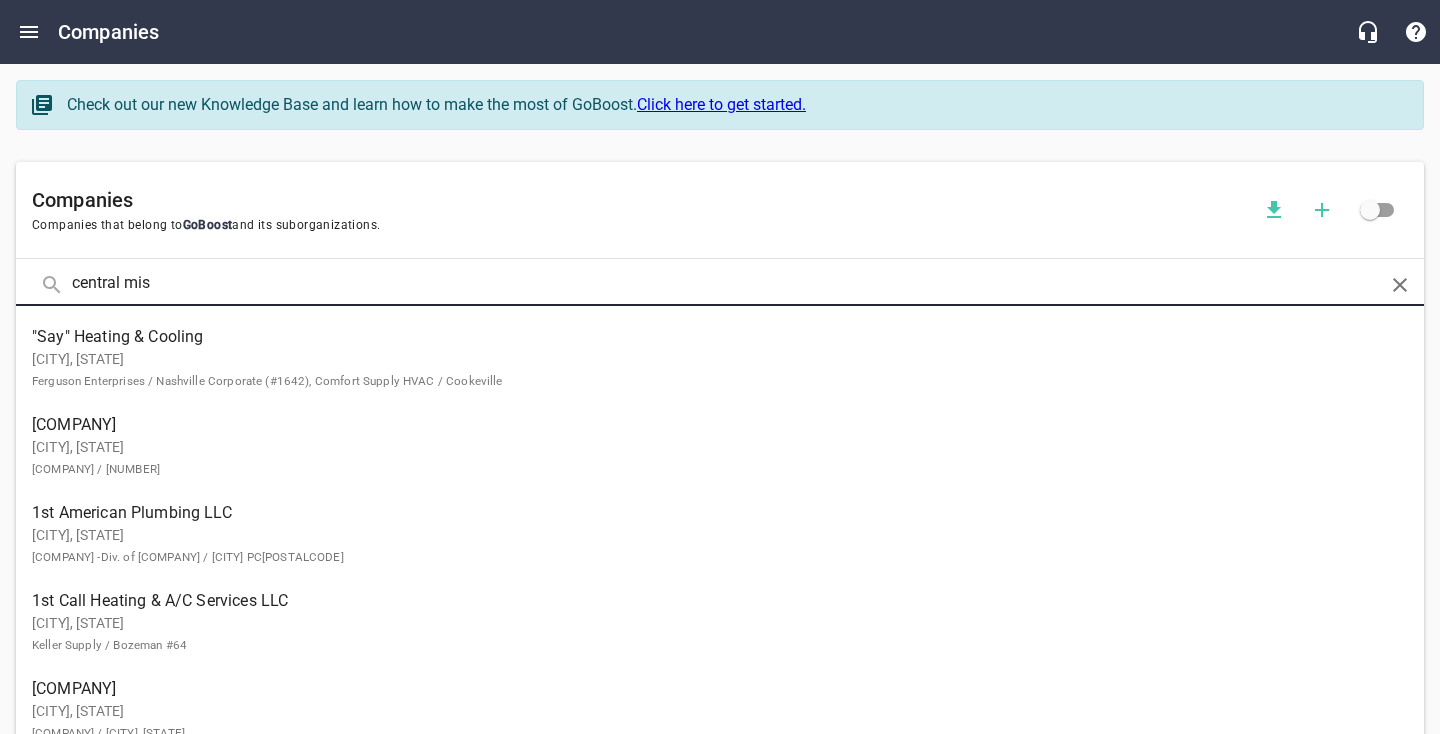 click at bounding box center (0, 0) 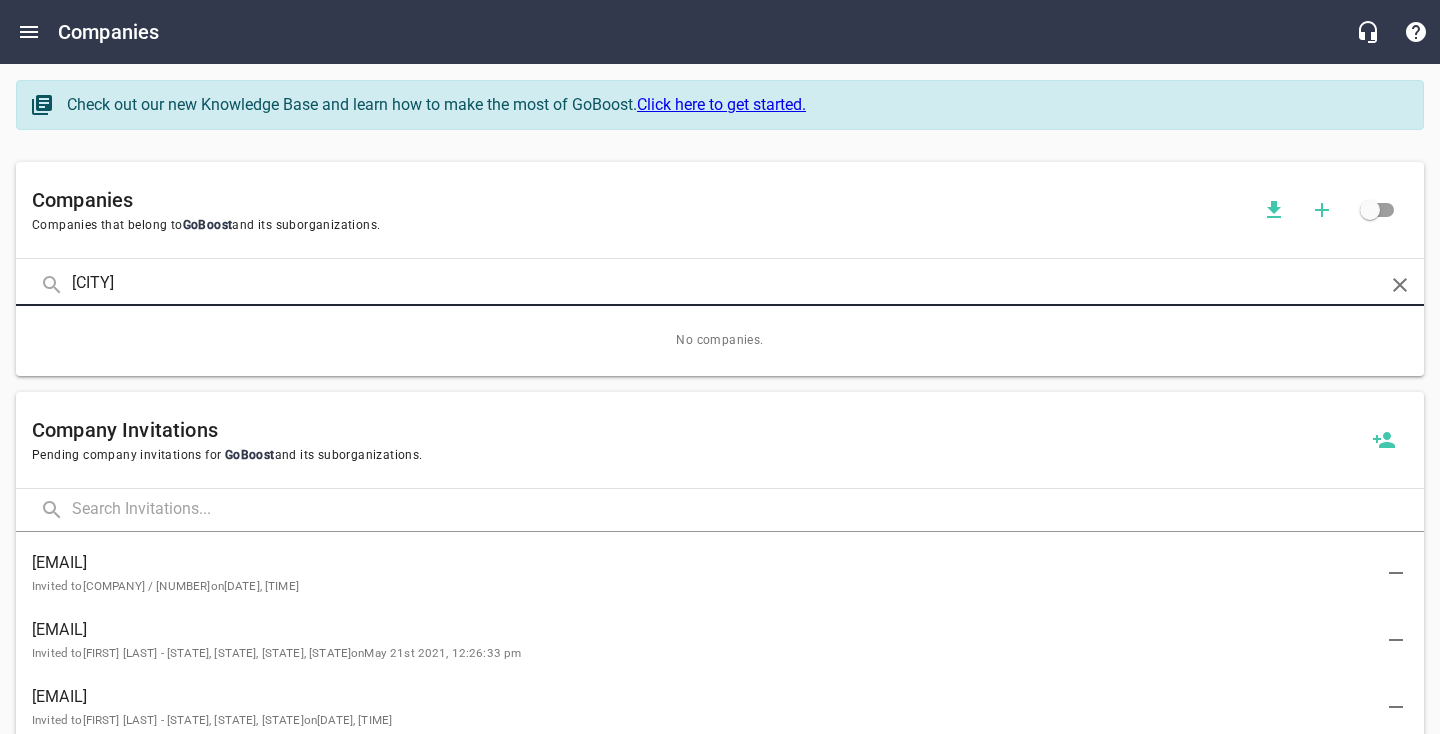 type on "[CITY]" 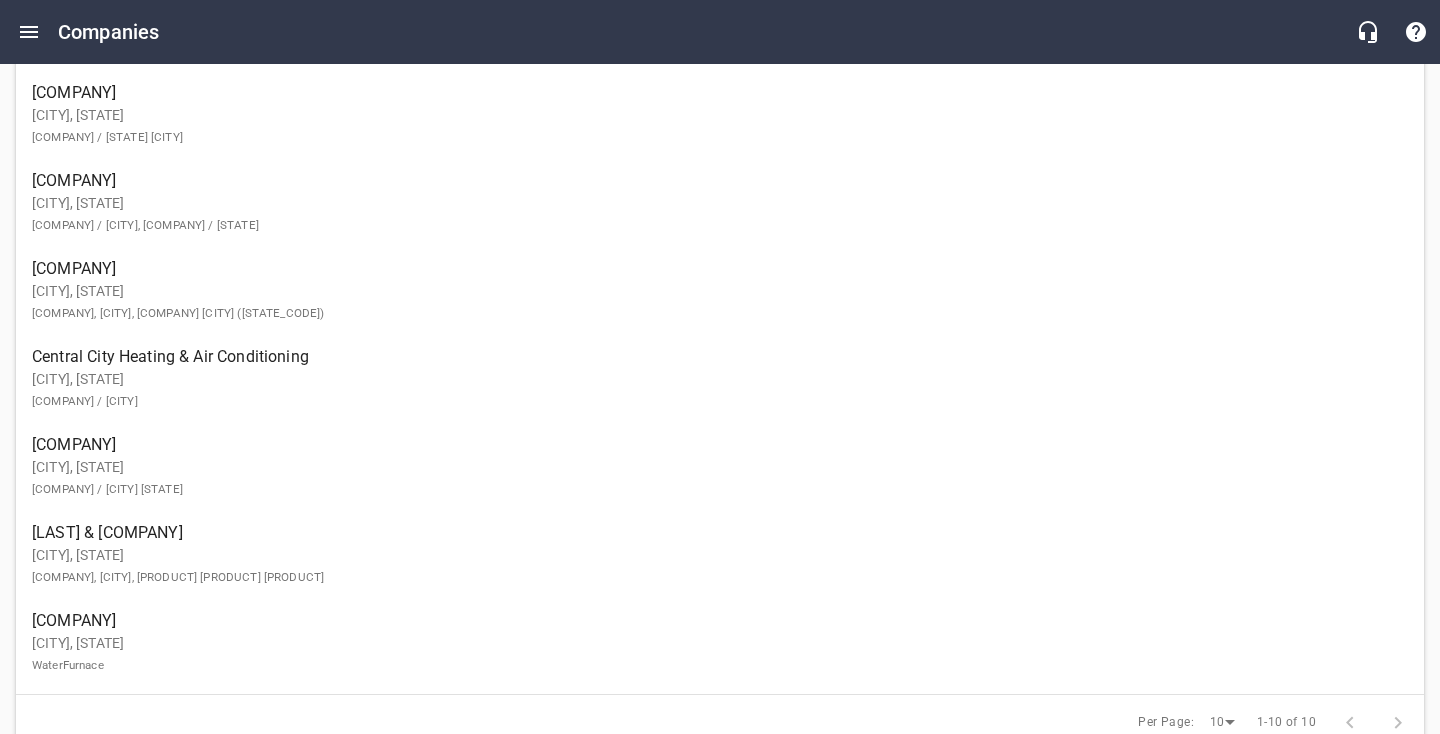 scroll, scrollTop: 514, scrollLeft: 0, axis: vertical 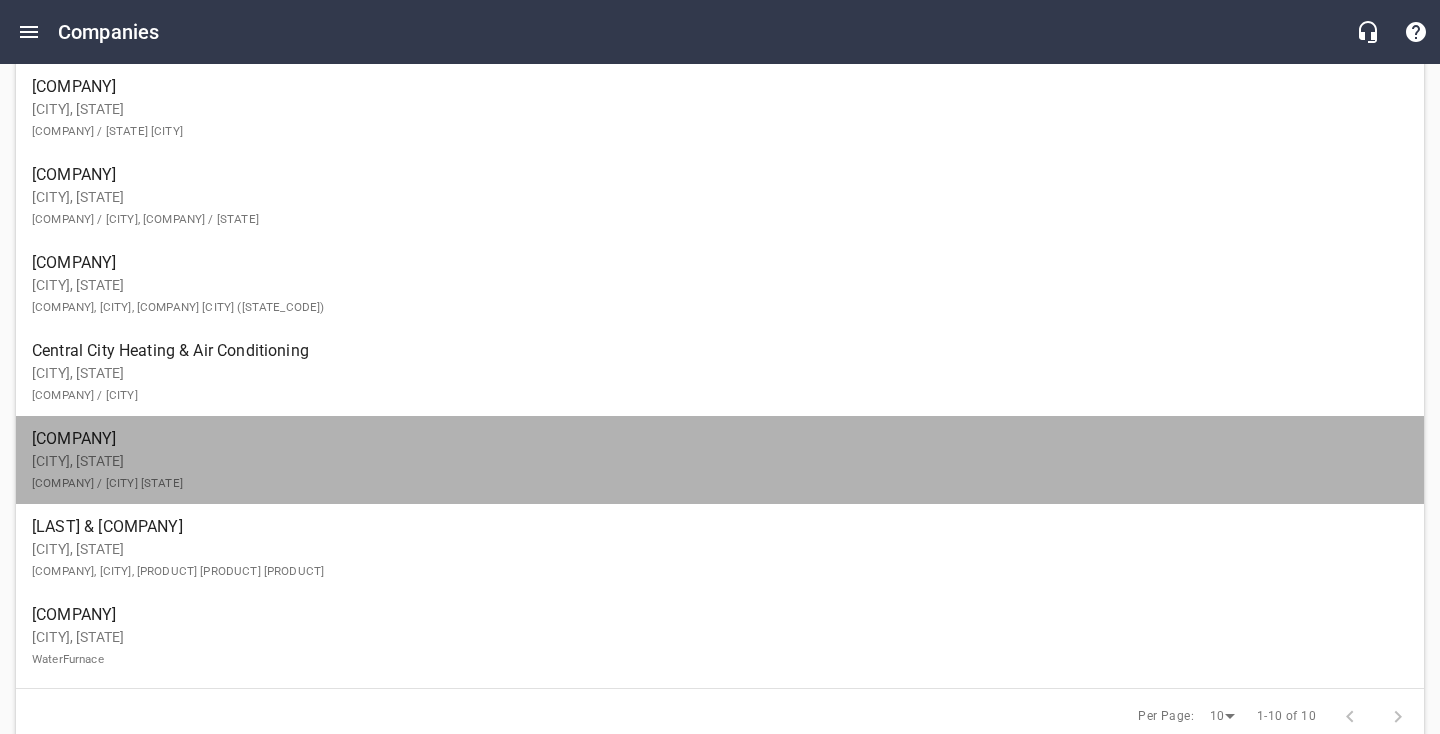 click on "[CITY], [STATE] [COMPANY] / [CITY] [STATE]" at bounding box center [704, 472] 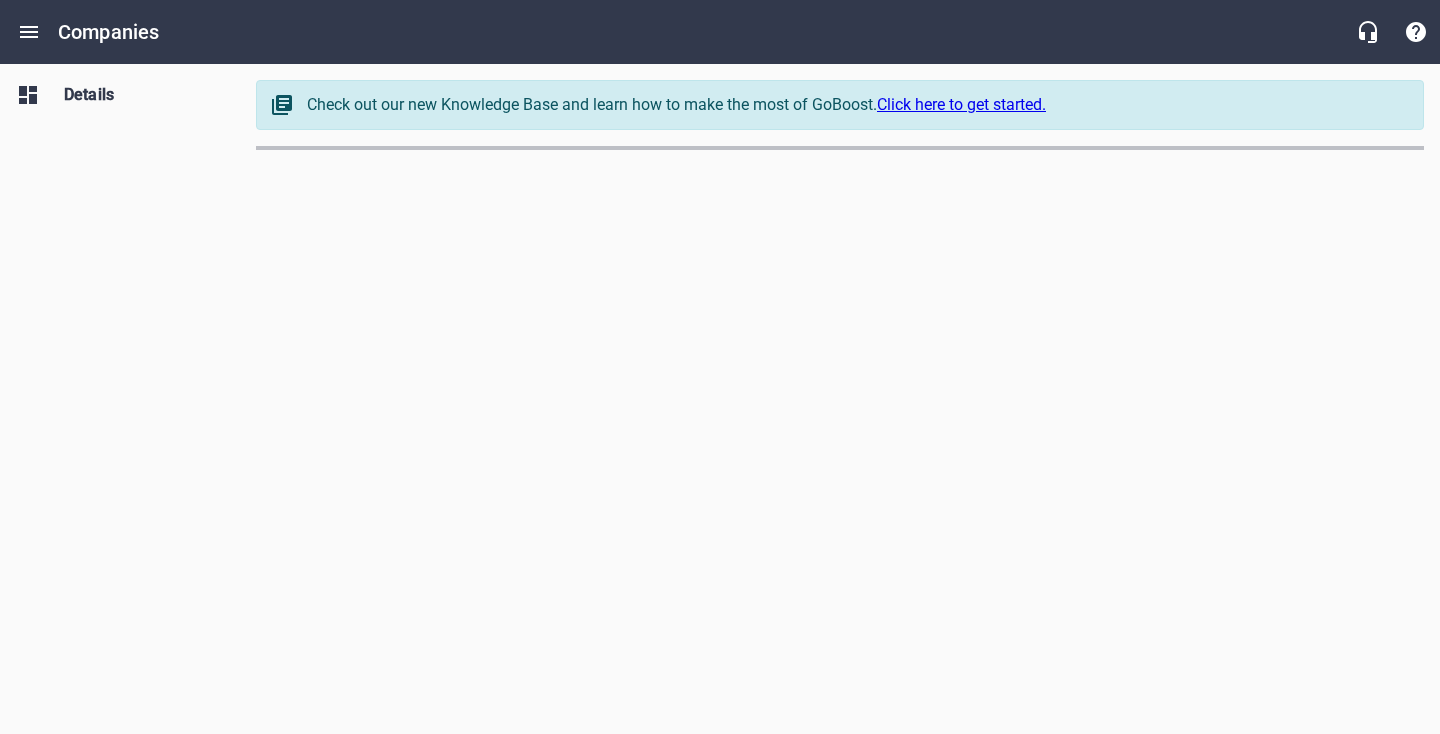 scroll, scrollTop: 0, scrollLeft: 0, axis: both 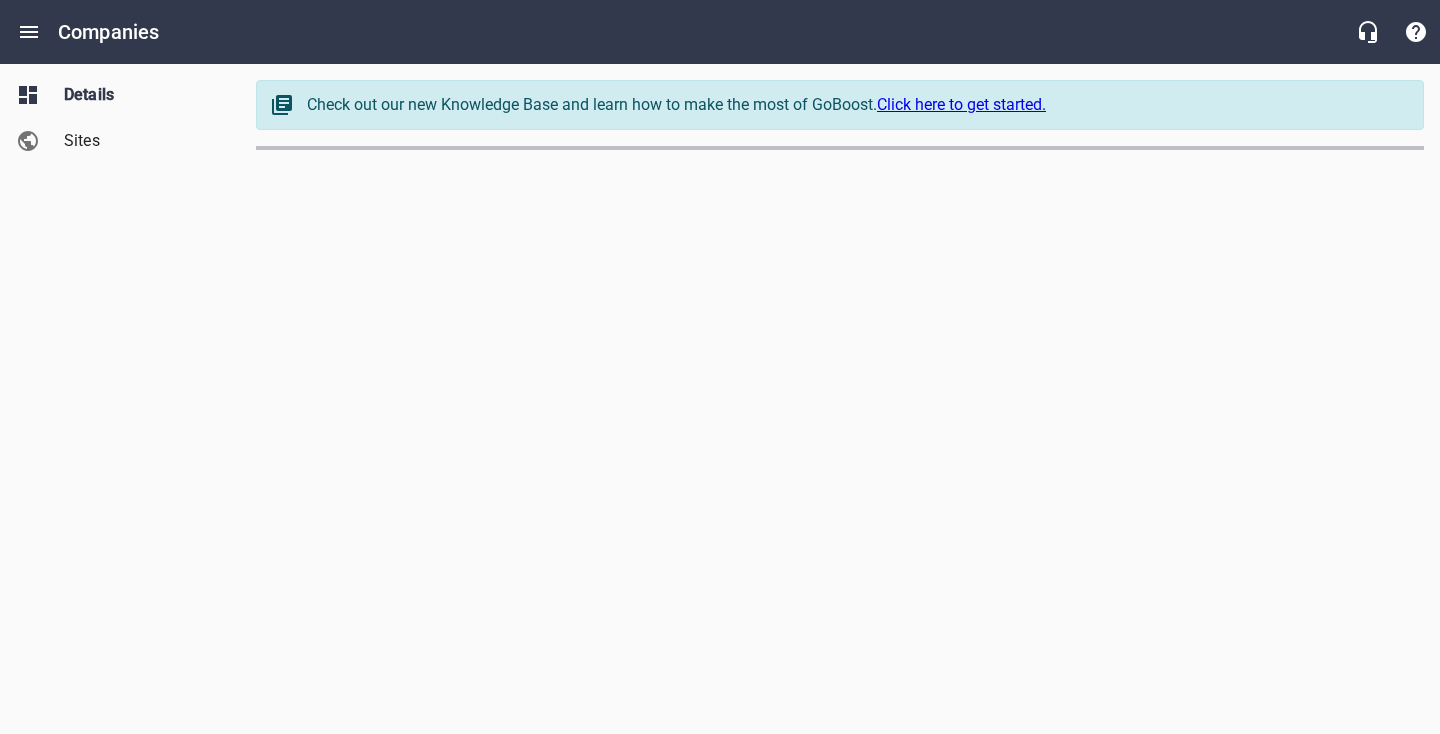 select on "[STATE]" 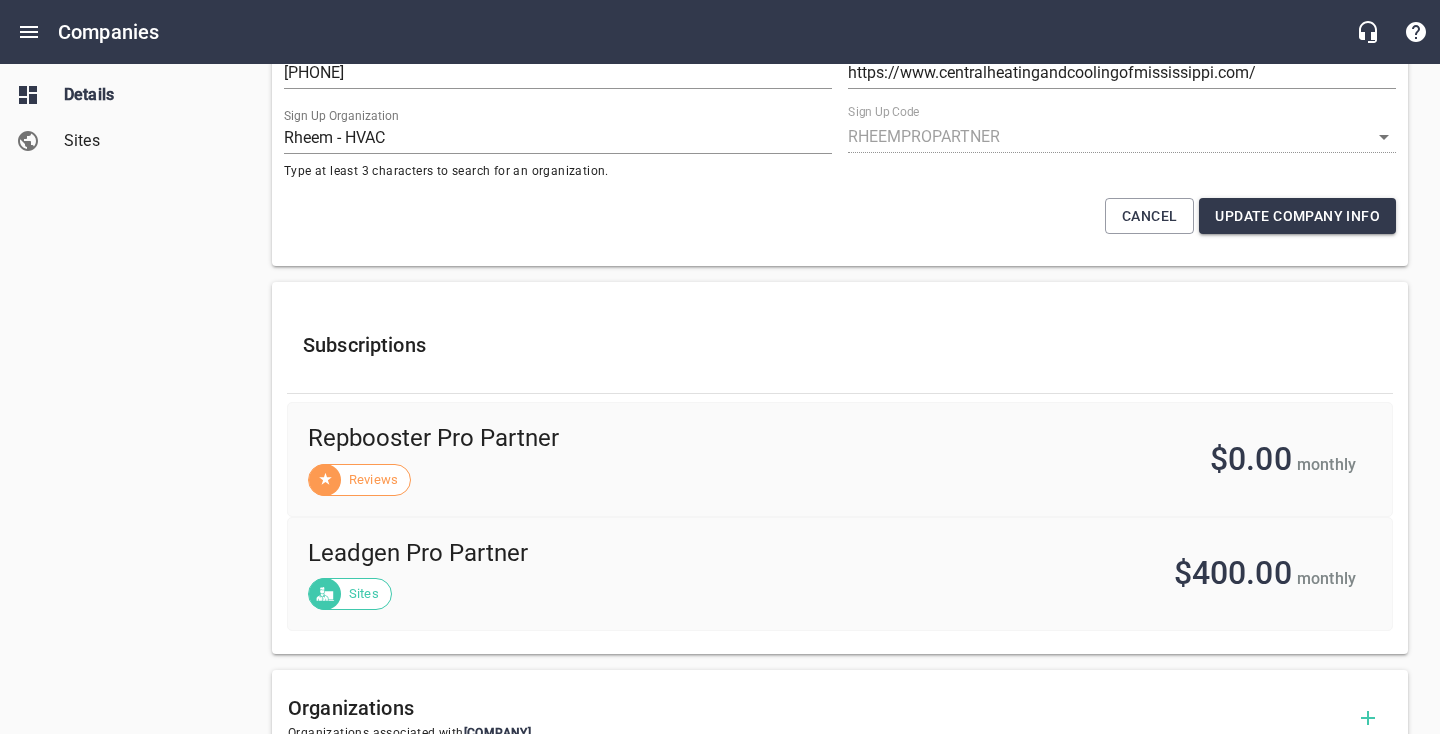 scroll, scrollTop: 480, scrollLeft: 0, axis: vertical 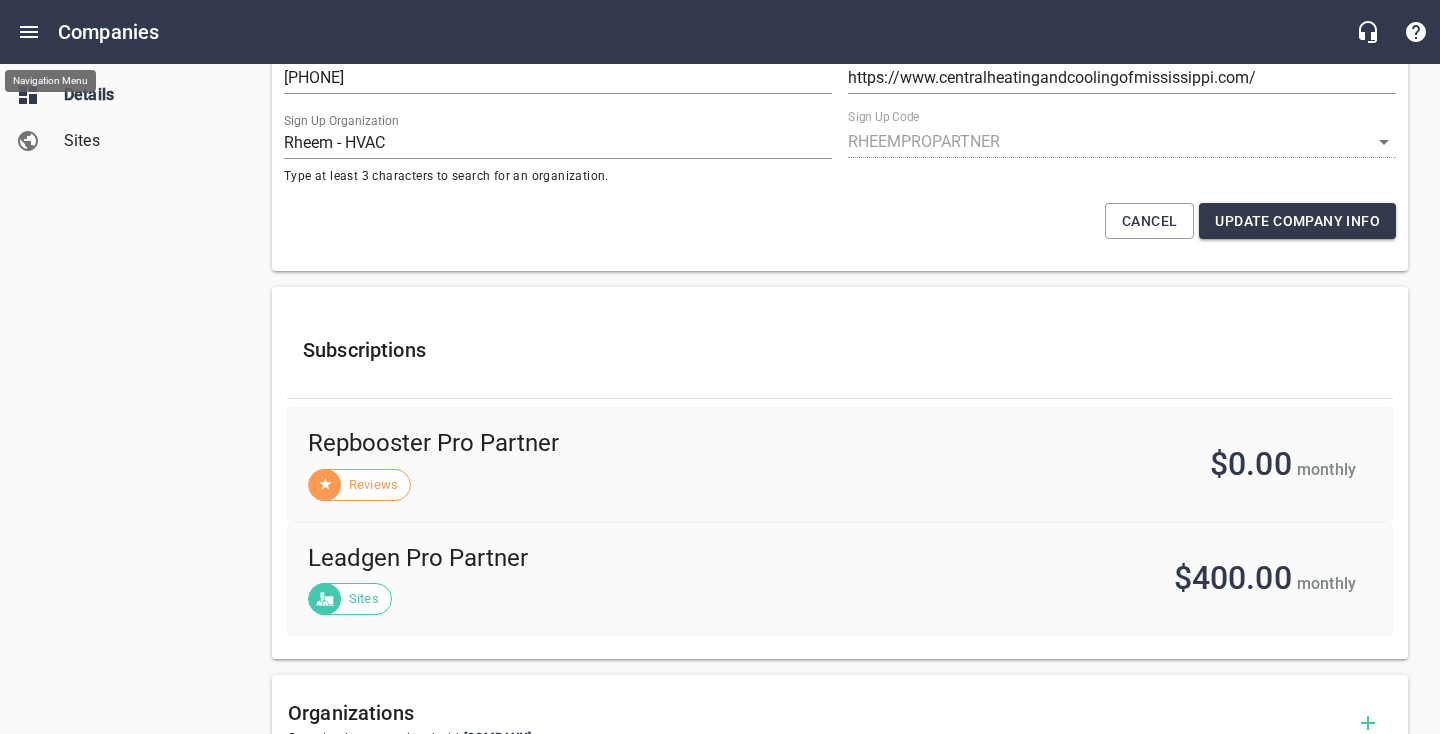click 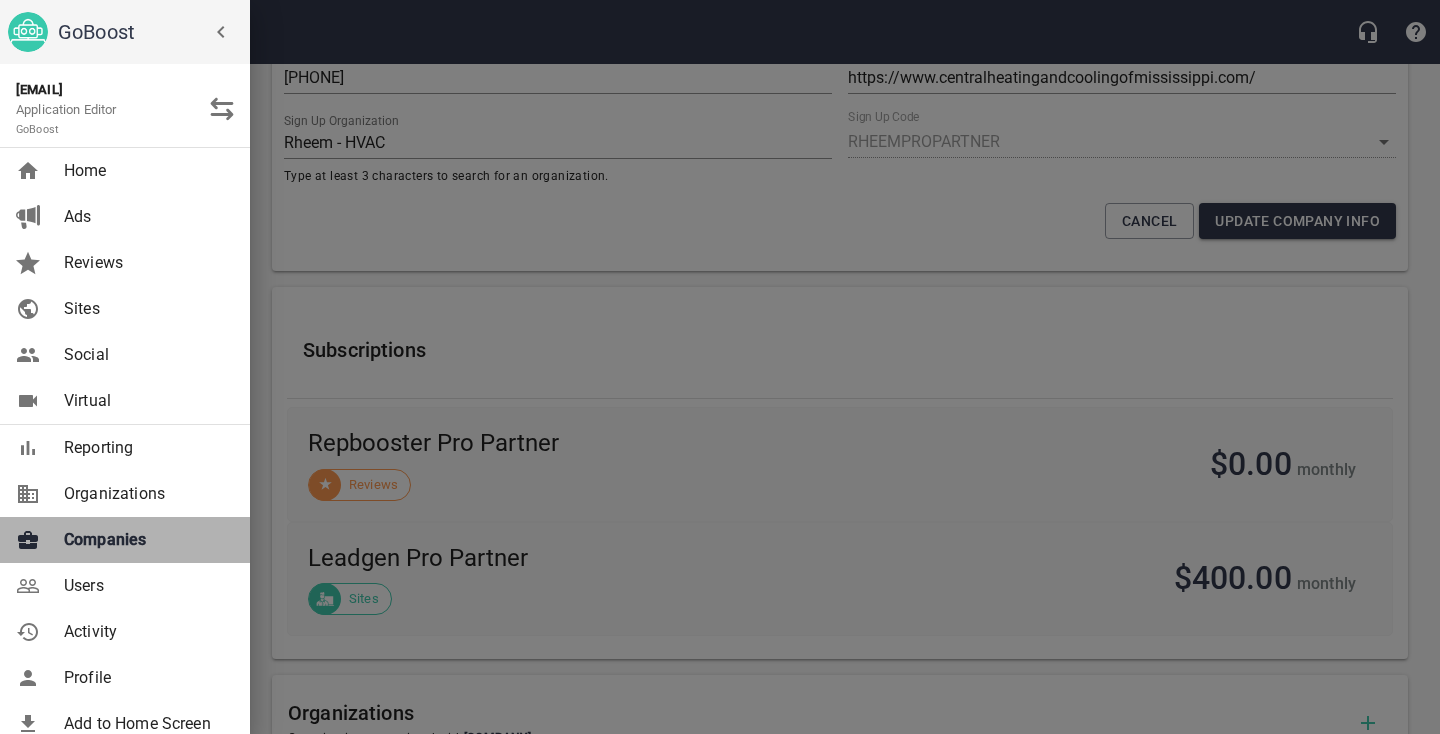 click on "Companies" at bounding box center [145, 540] 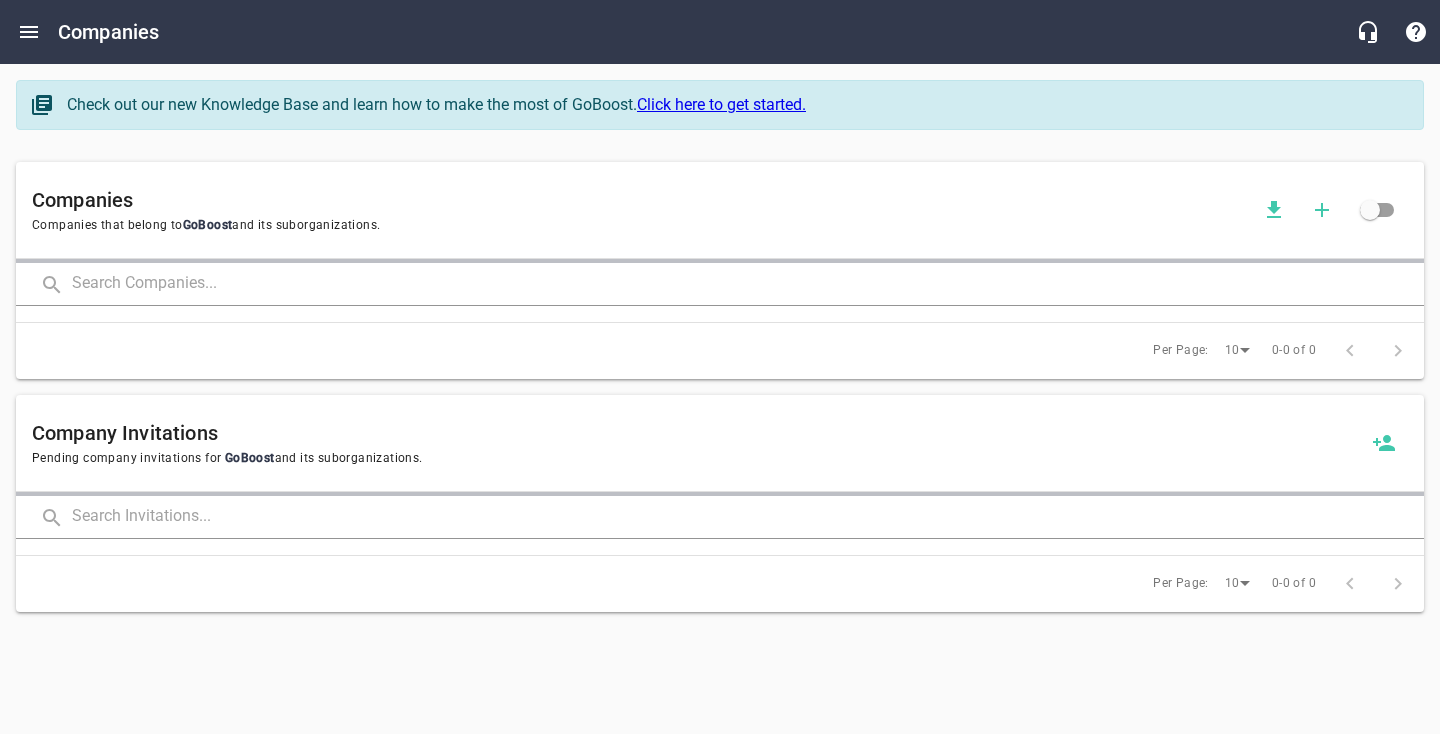 scroll, scrollTop: 0, scrollLeft: 0, axis: both 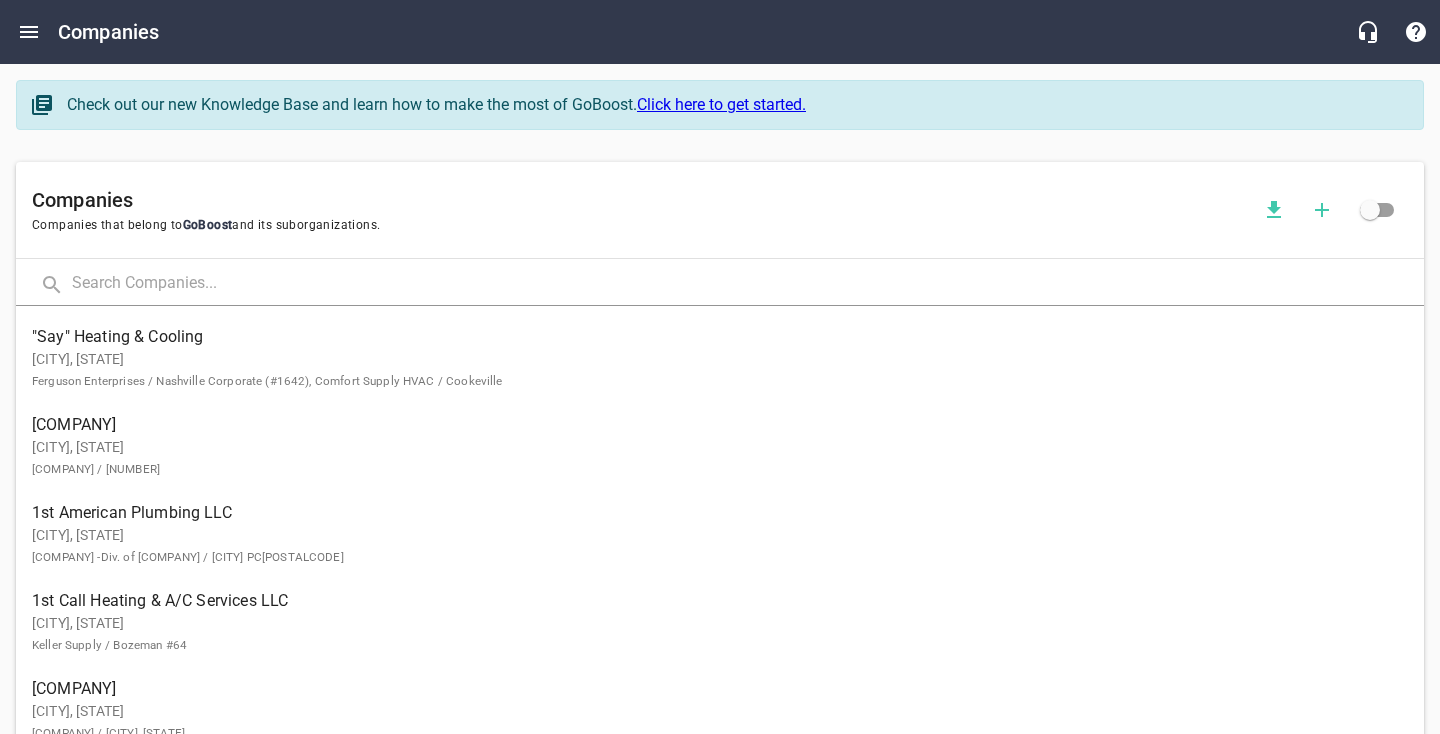 click at bounding box center [748, 284] 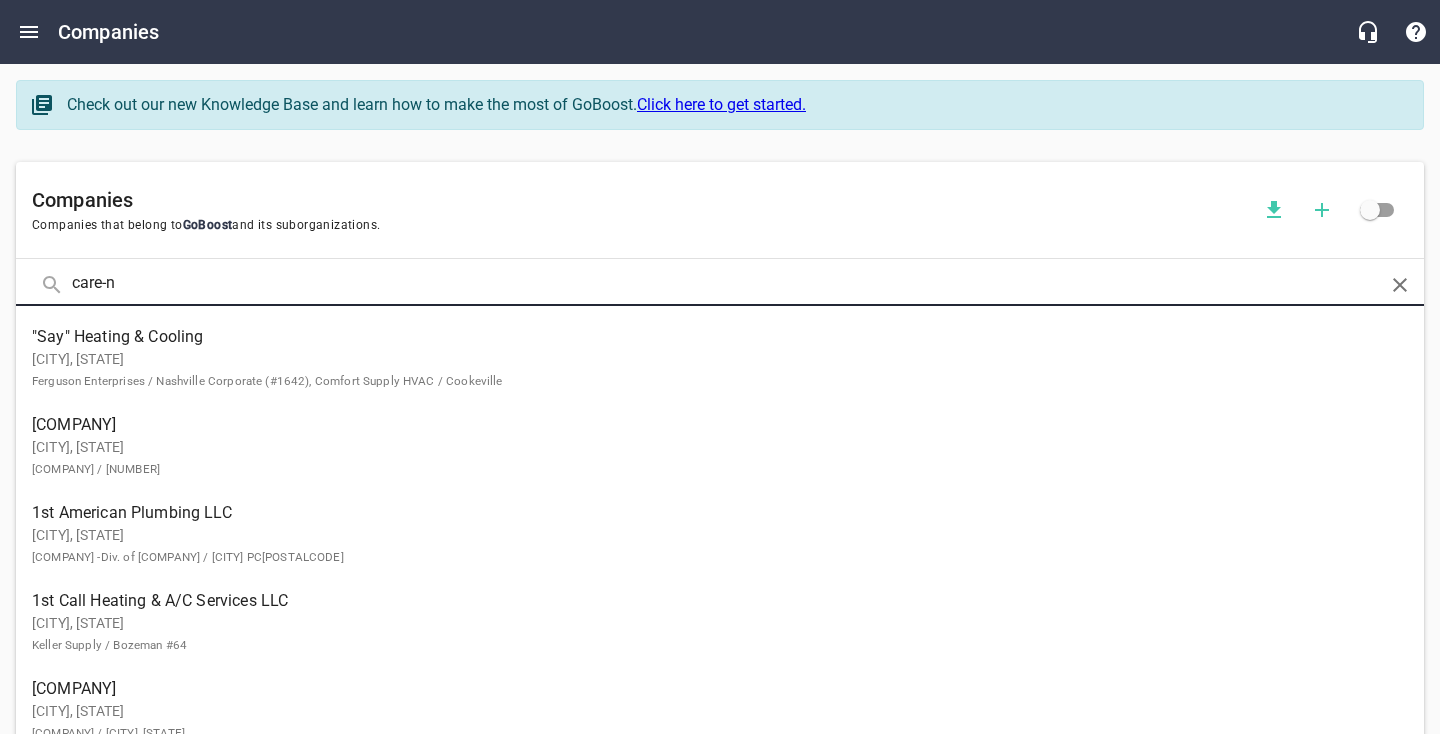 click at bounding box center (0, 0) 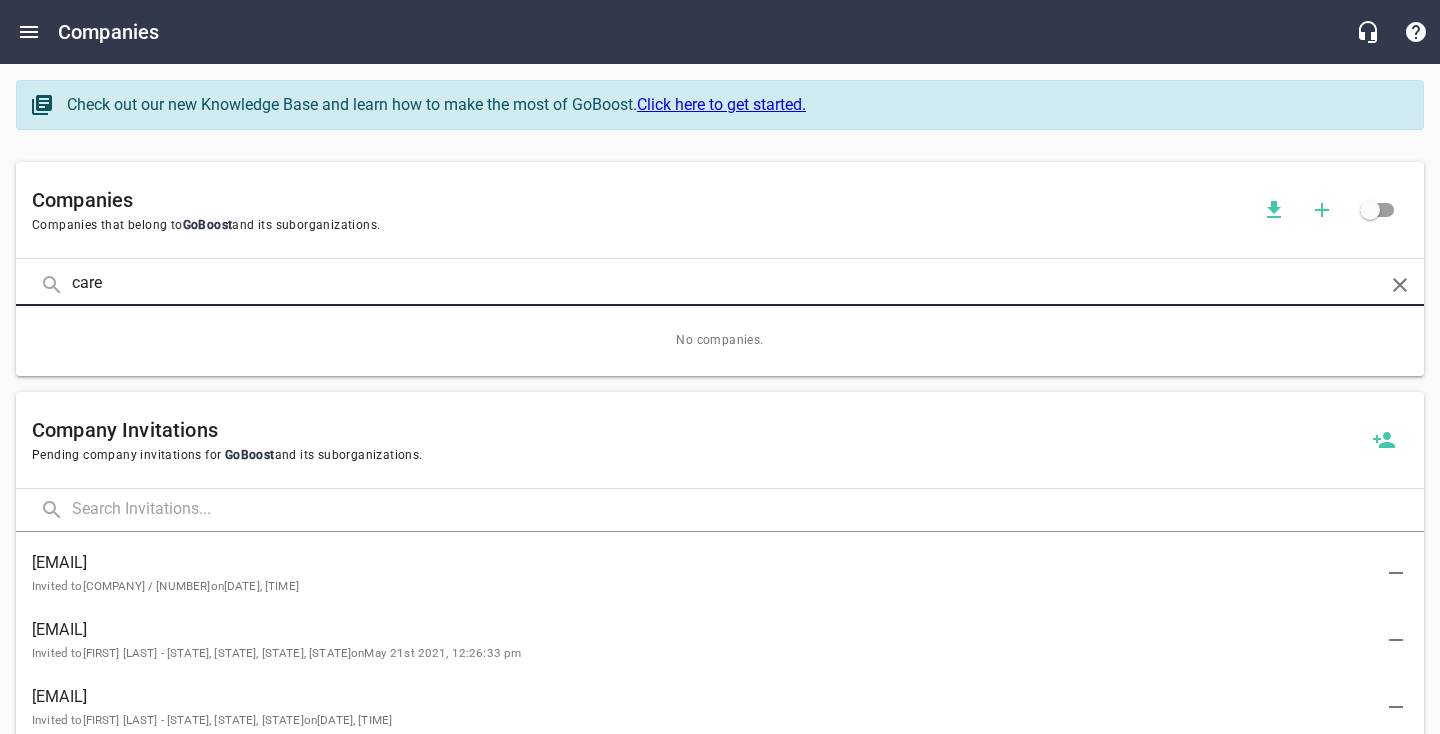 type on "care" 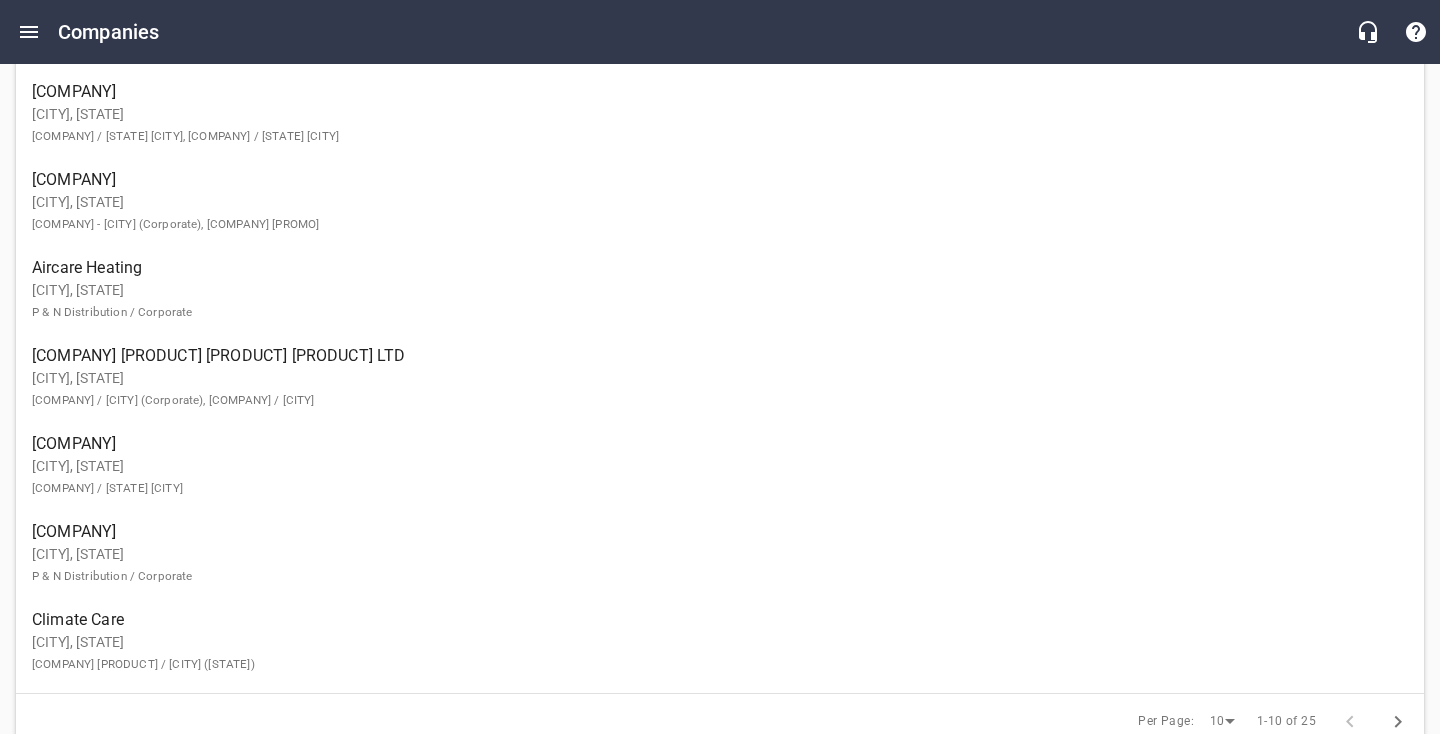 scroll, scrollTop: 510, scrollLeft: 0, axis: vertical 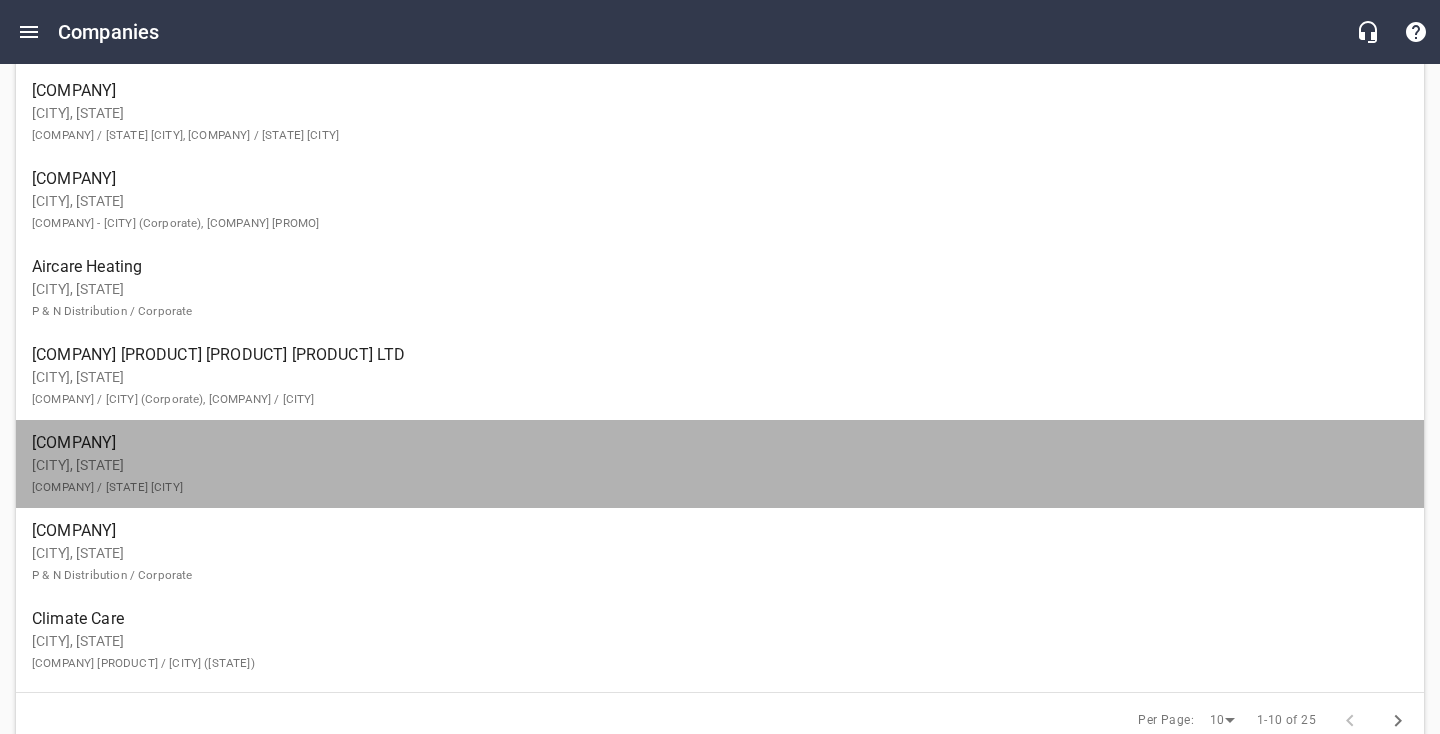 click on "[COMPANY]" at bounding box center (704, 443) 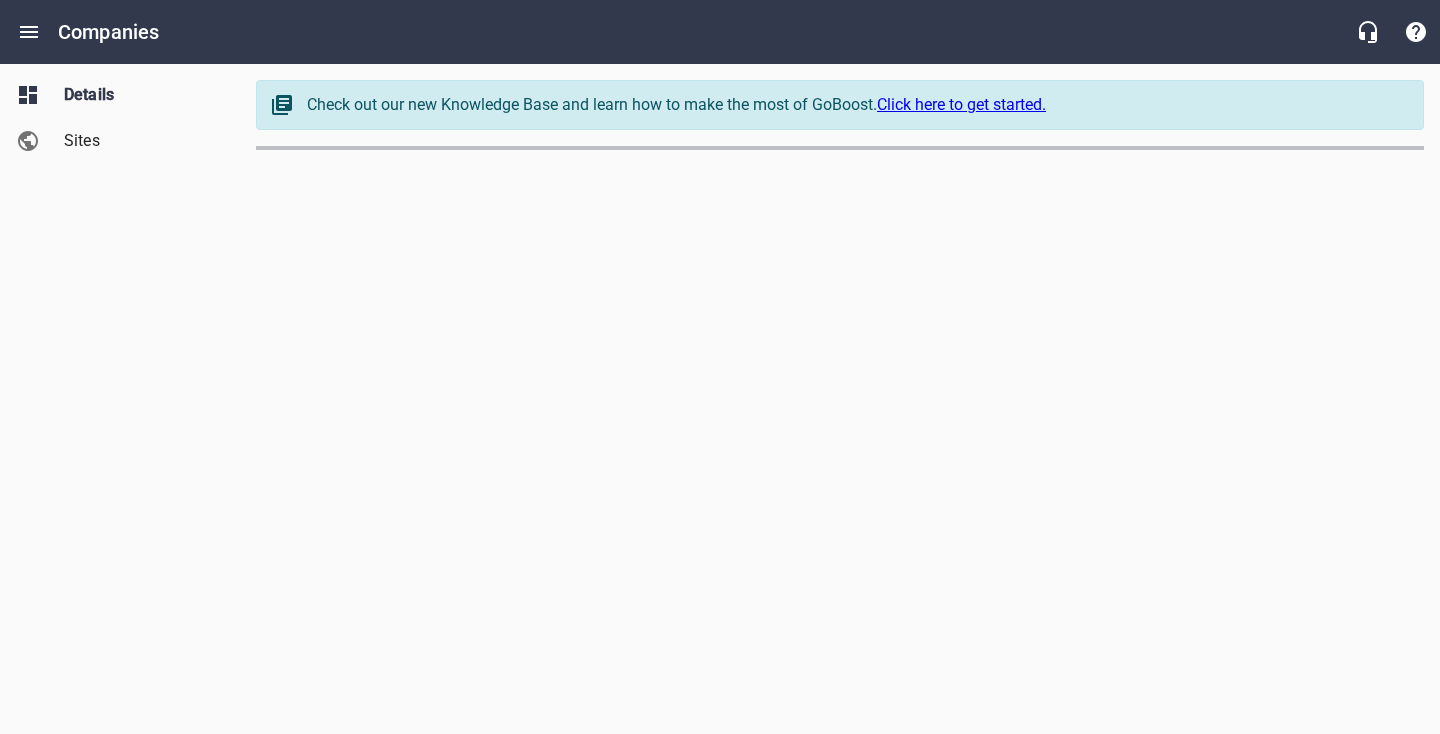 select on "[STATE]" 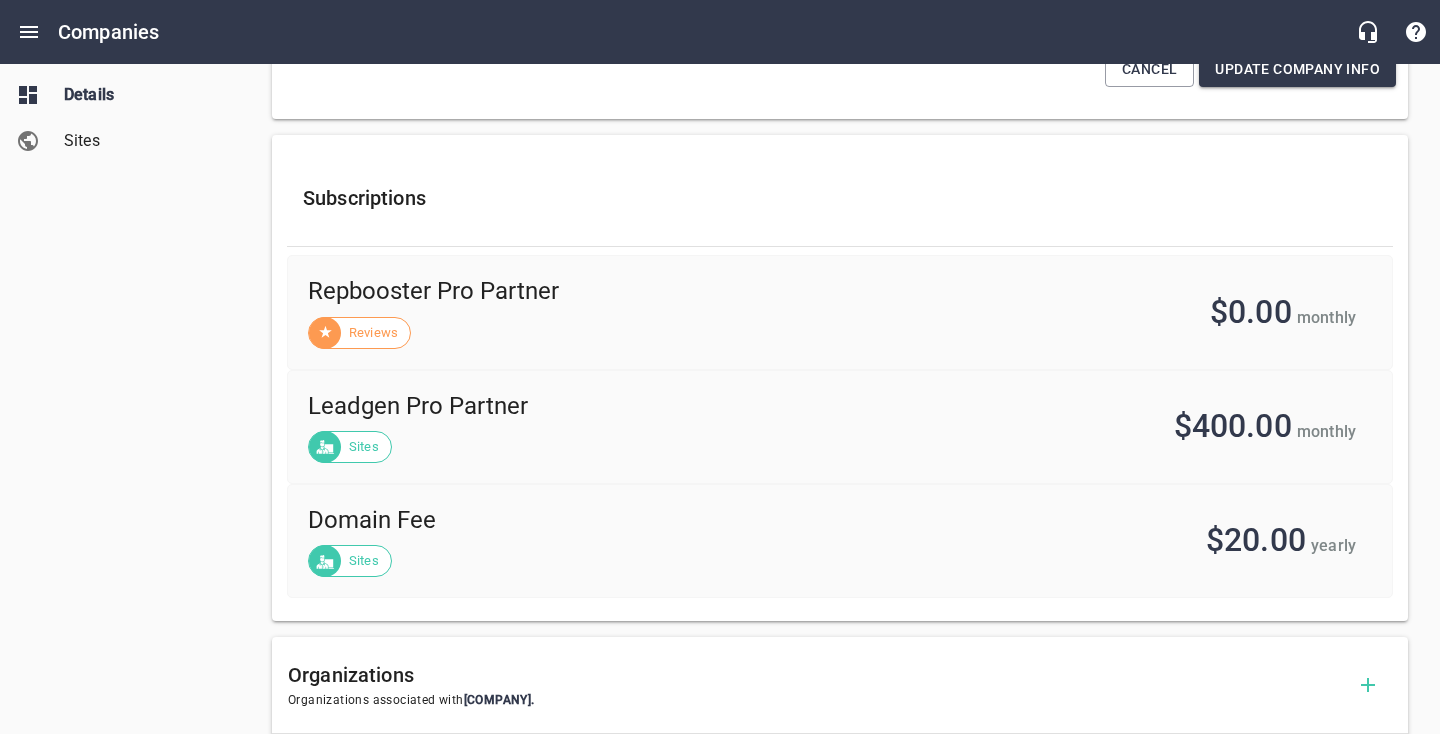 scroll, scrollTop: 635, scrollLeft: 0, axis: vertical 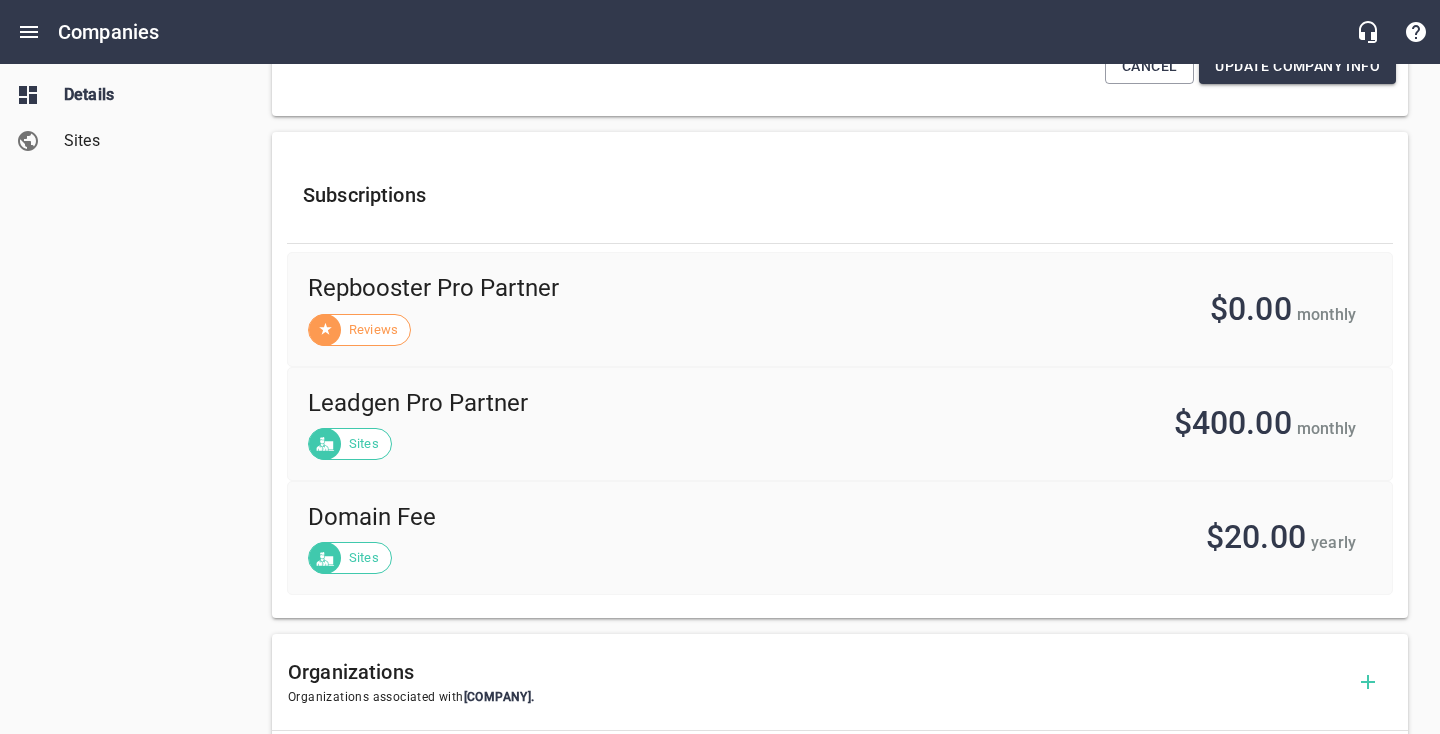 click on "Sites" at bounding box center (140, 141) 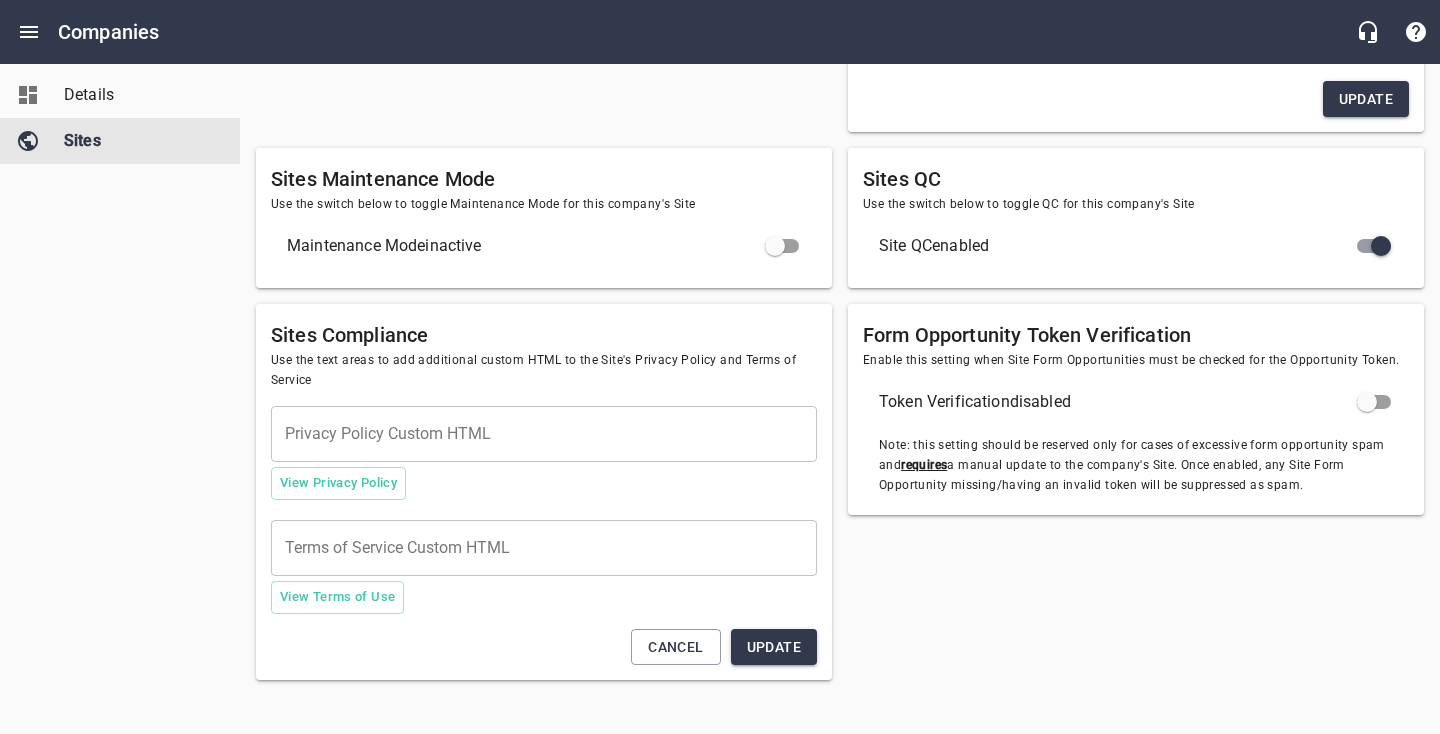 type on "[META]" 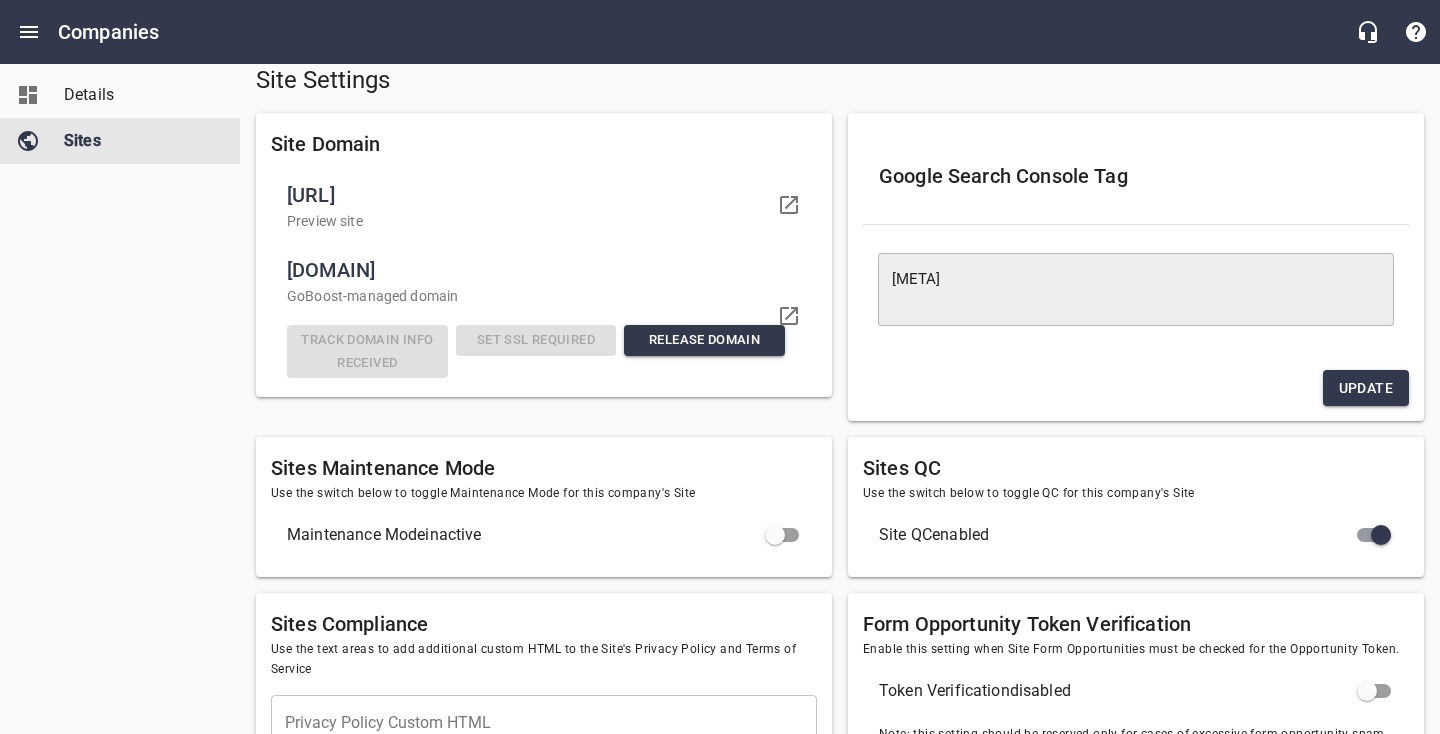 scroll, scrollTop: 77, scrollLeft: 0, axis: vertical 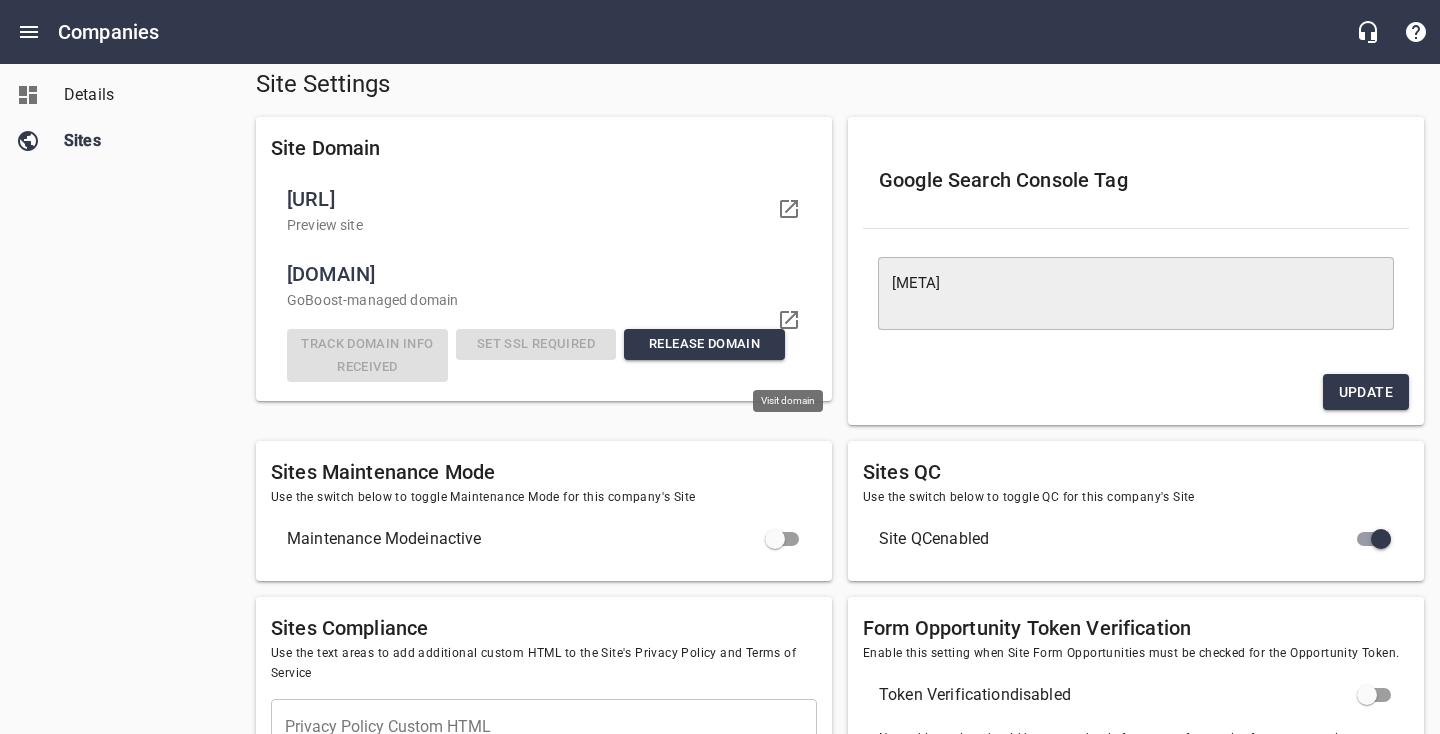 click 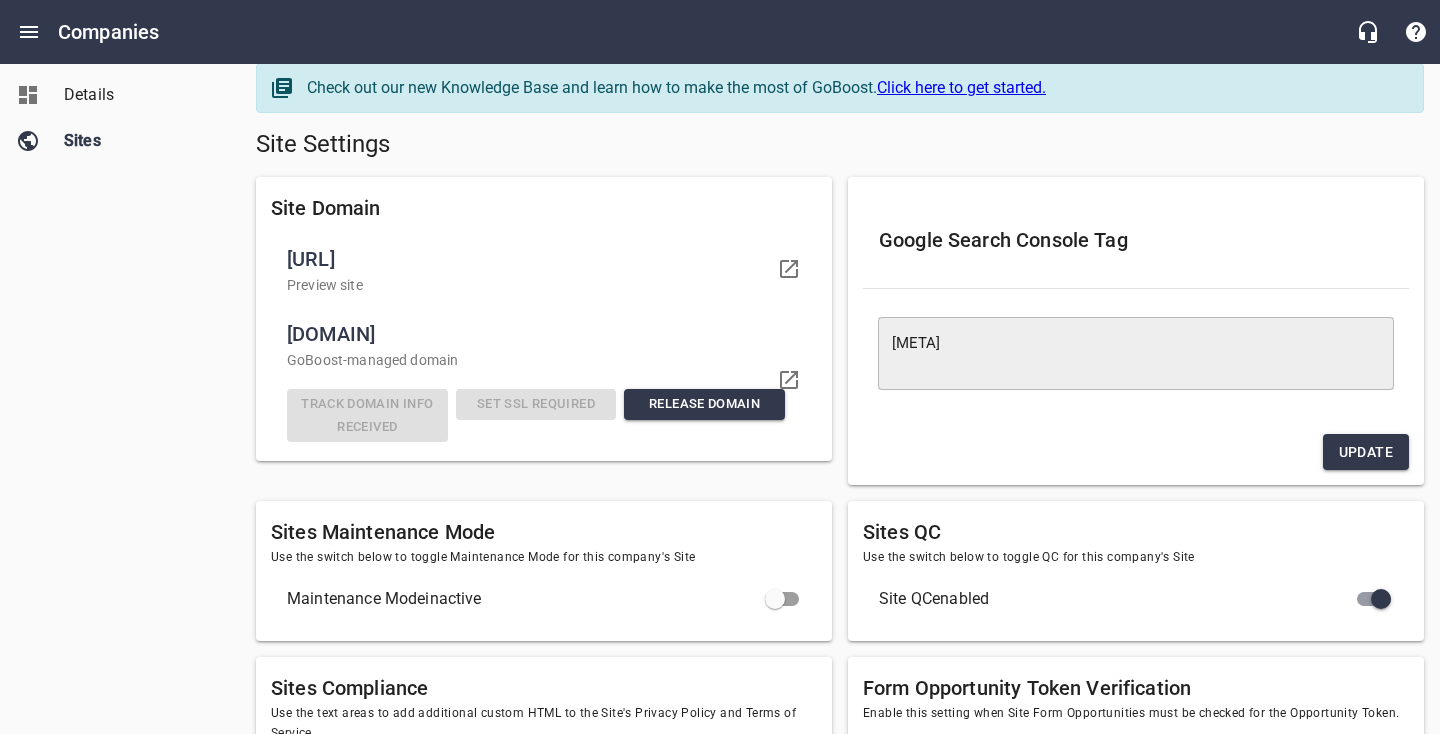 scroll, scrollTop: 0, scrollLeft: 0, axis: both 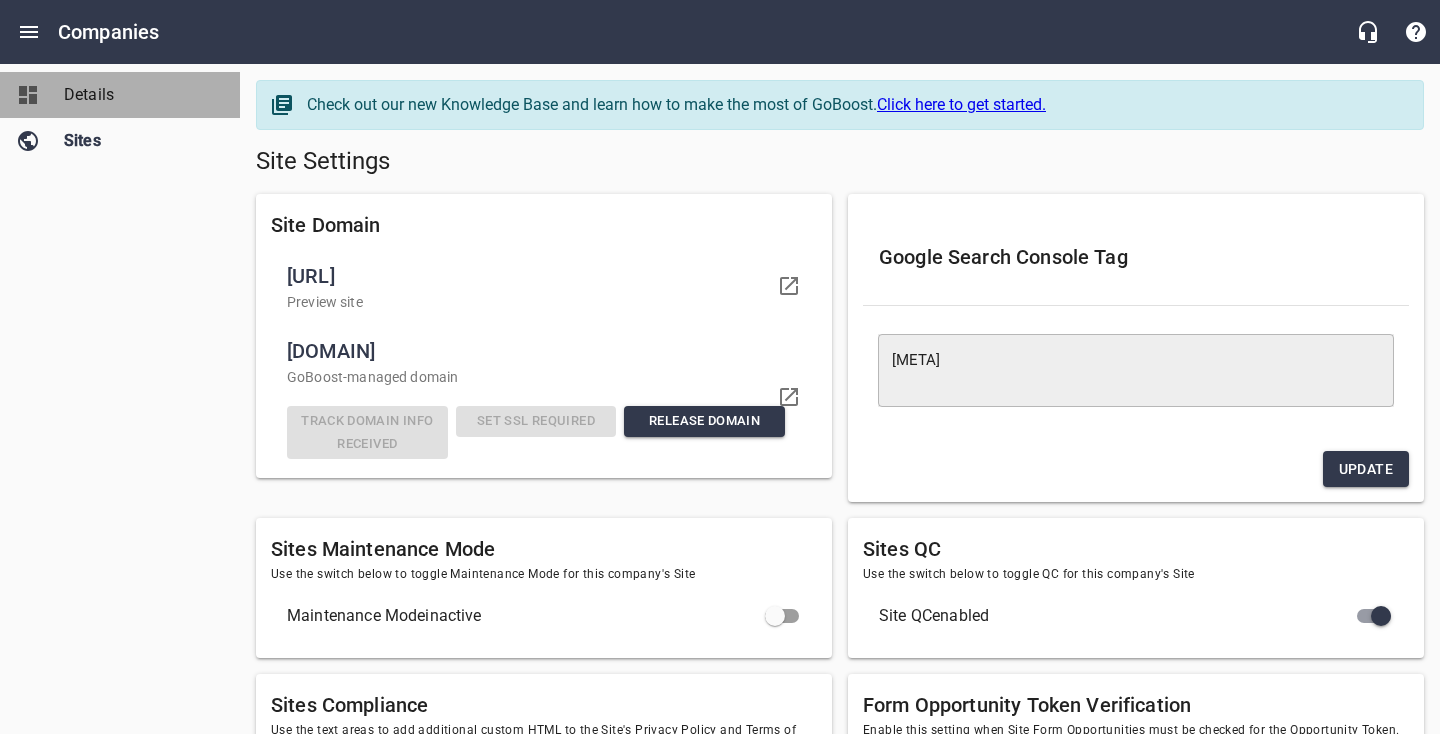click on "Details" at bounding box center (140, 95) 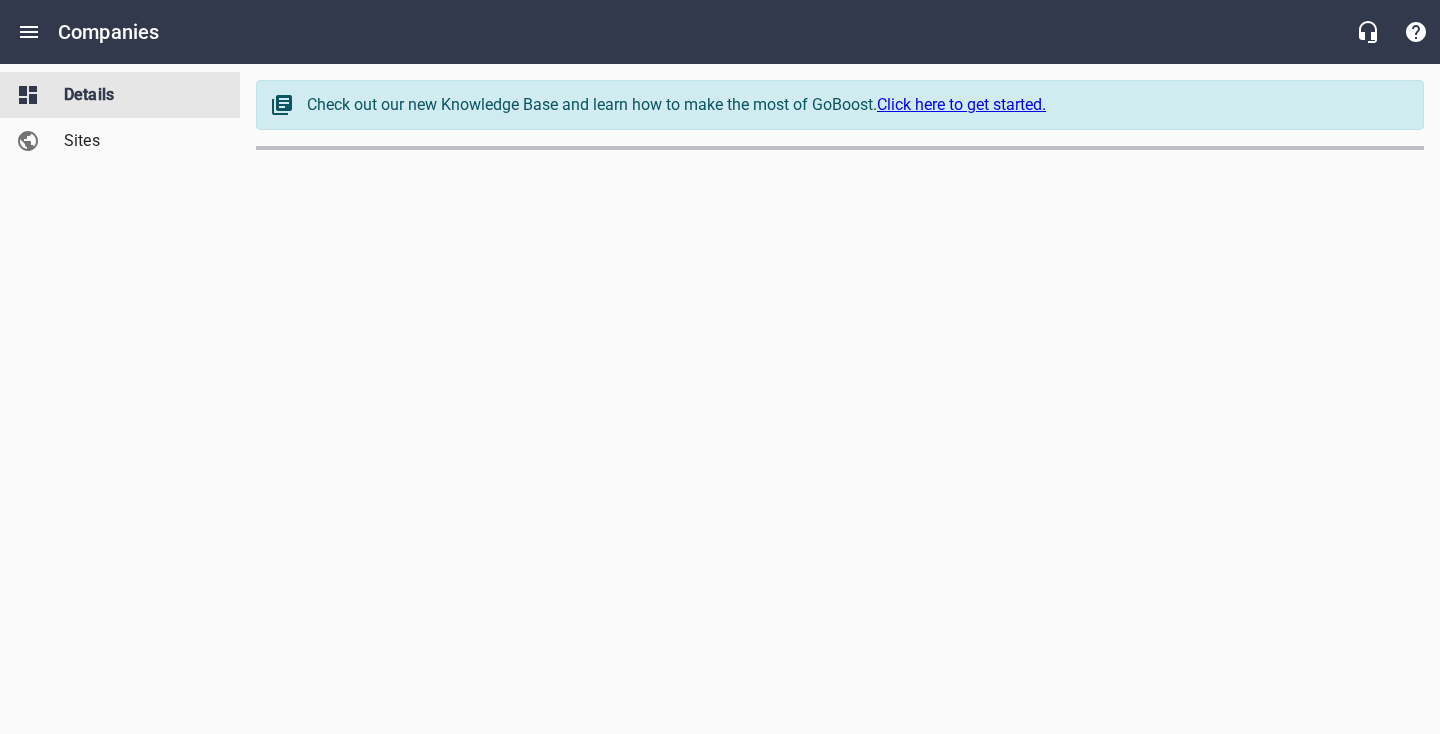 select on "[STATE]" 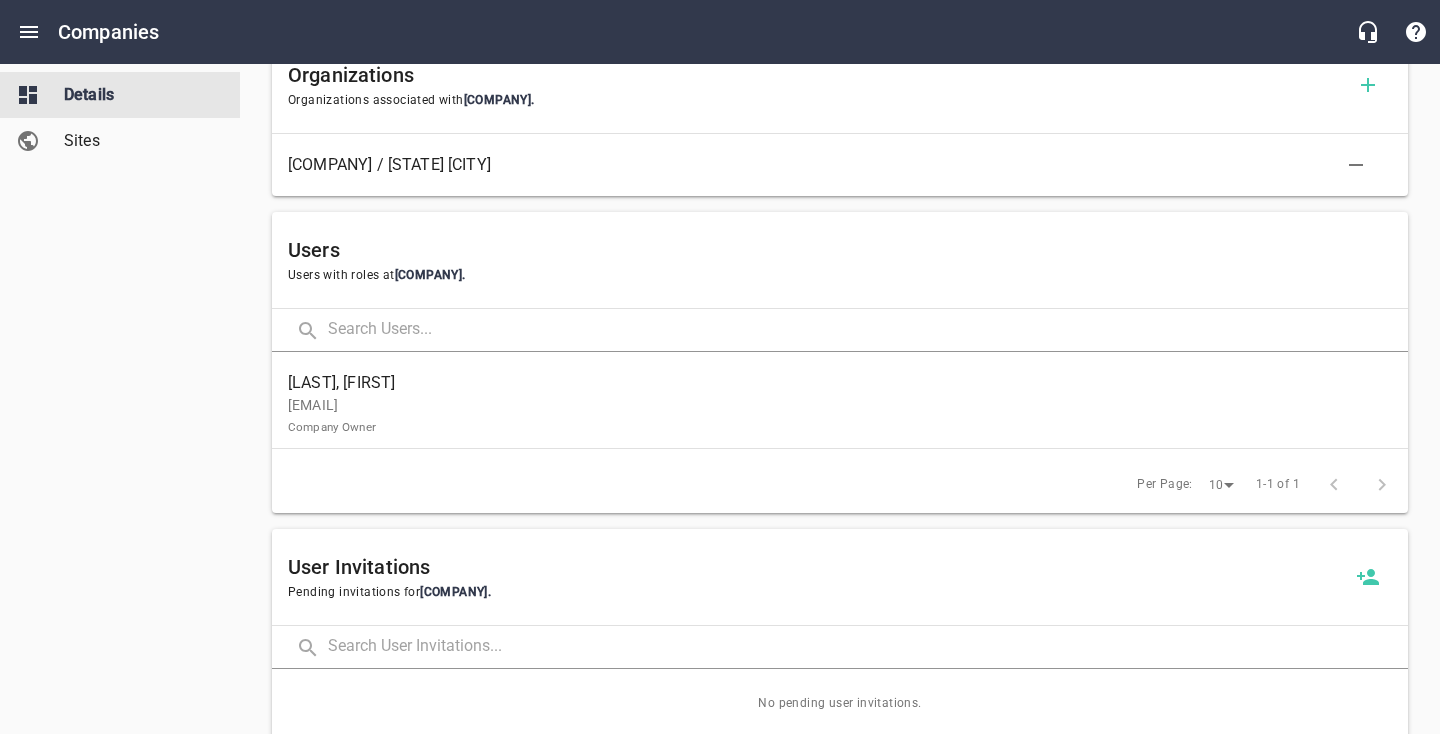 scroll, scrollTop: 1239, scrollLeft: 0, axis: vertical 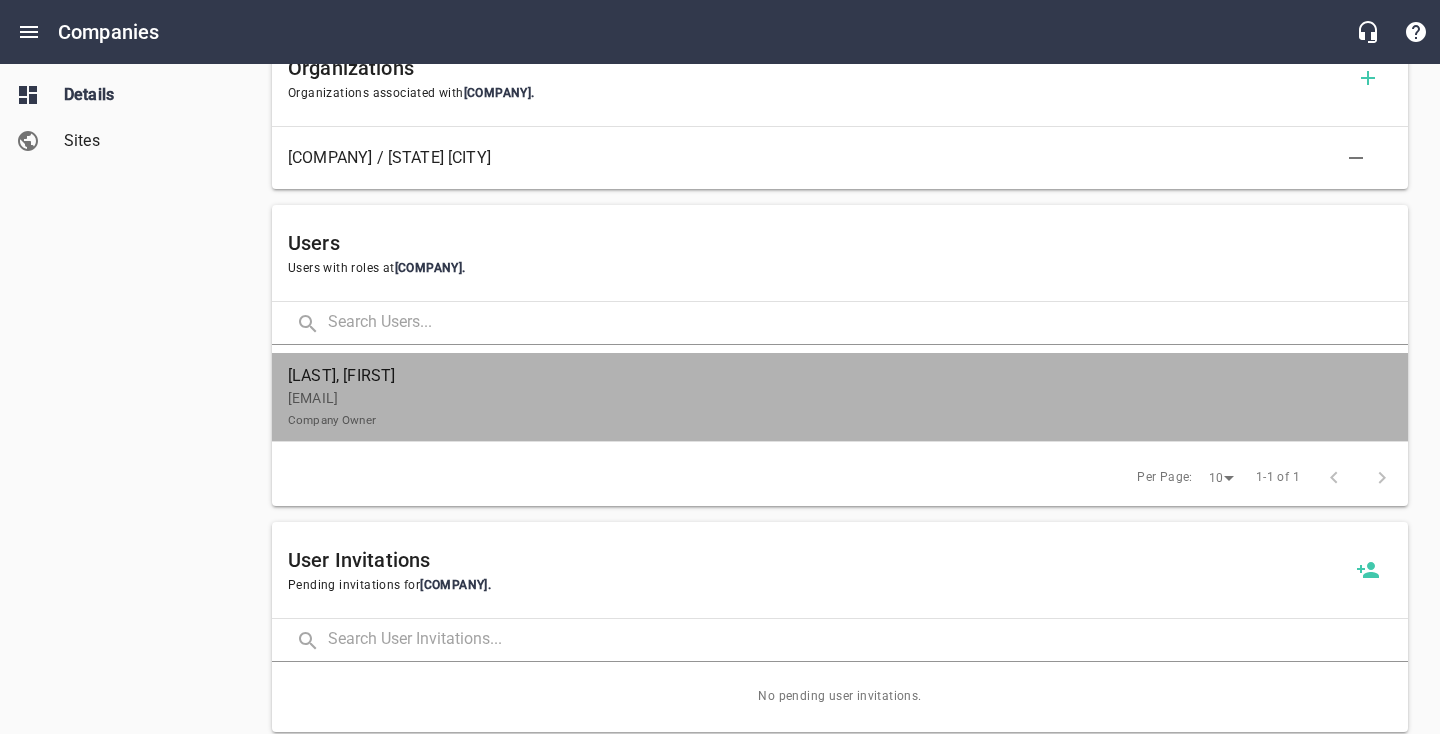 click on "[EMAIL], Company Owner - [COMPANY]" at bounding box center (832, 409) 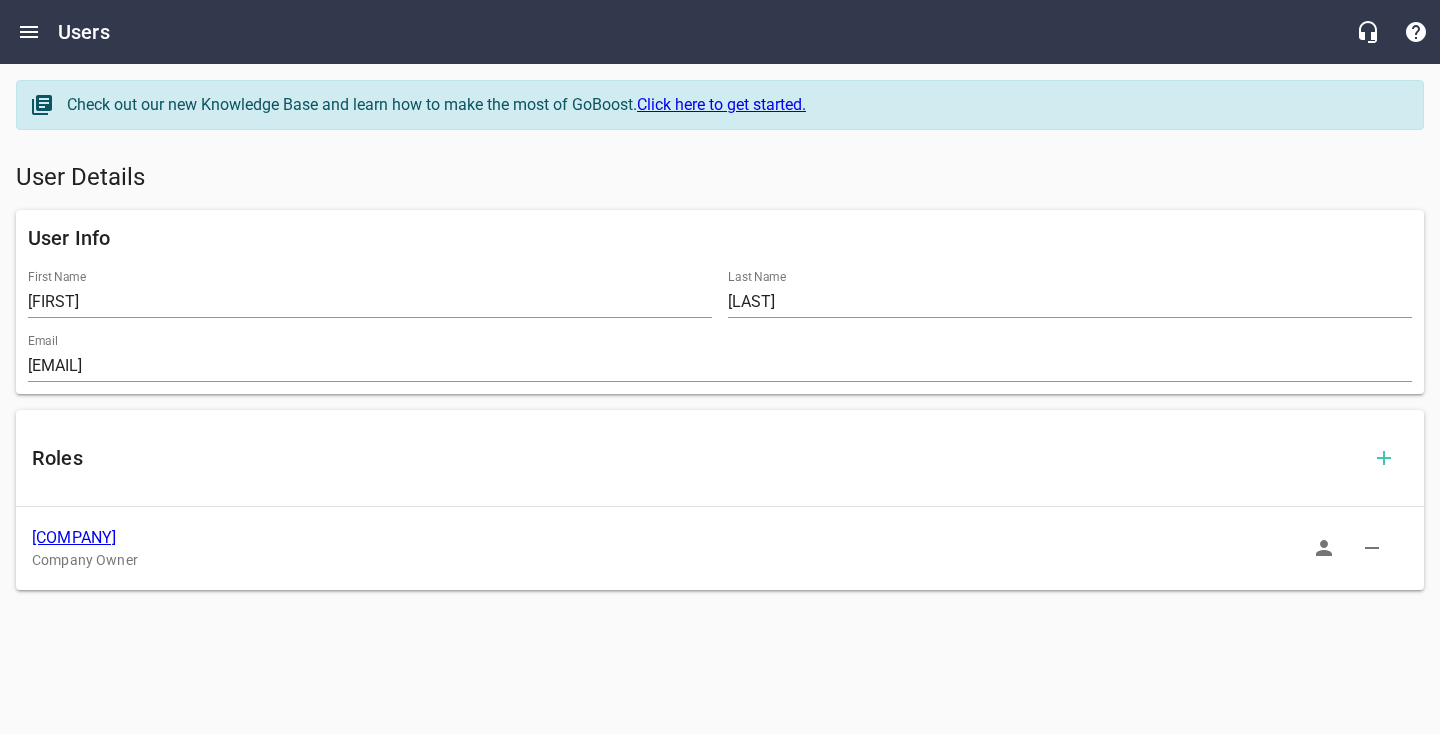 click 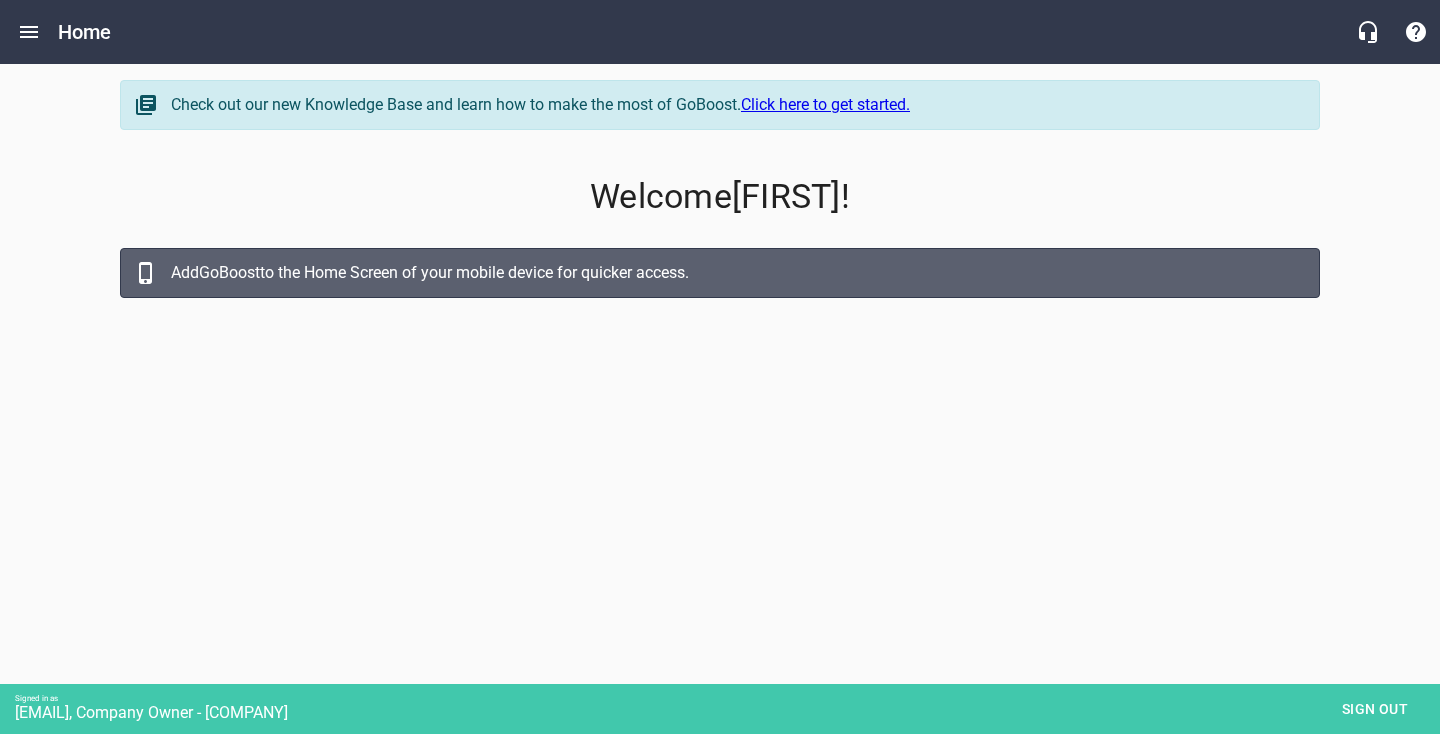 scroll, scrollTop: 78, scrollLeft: 0, axis: vertical 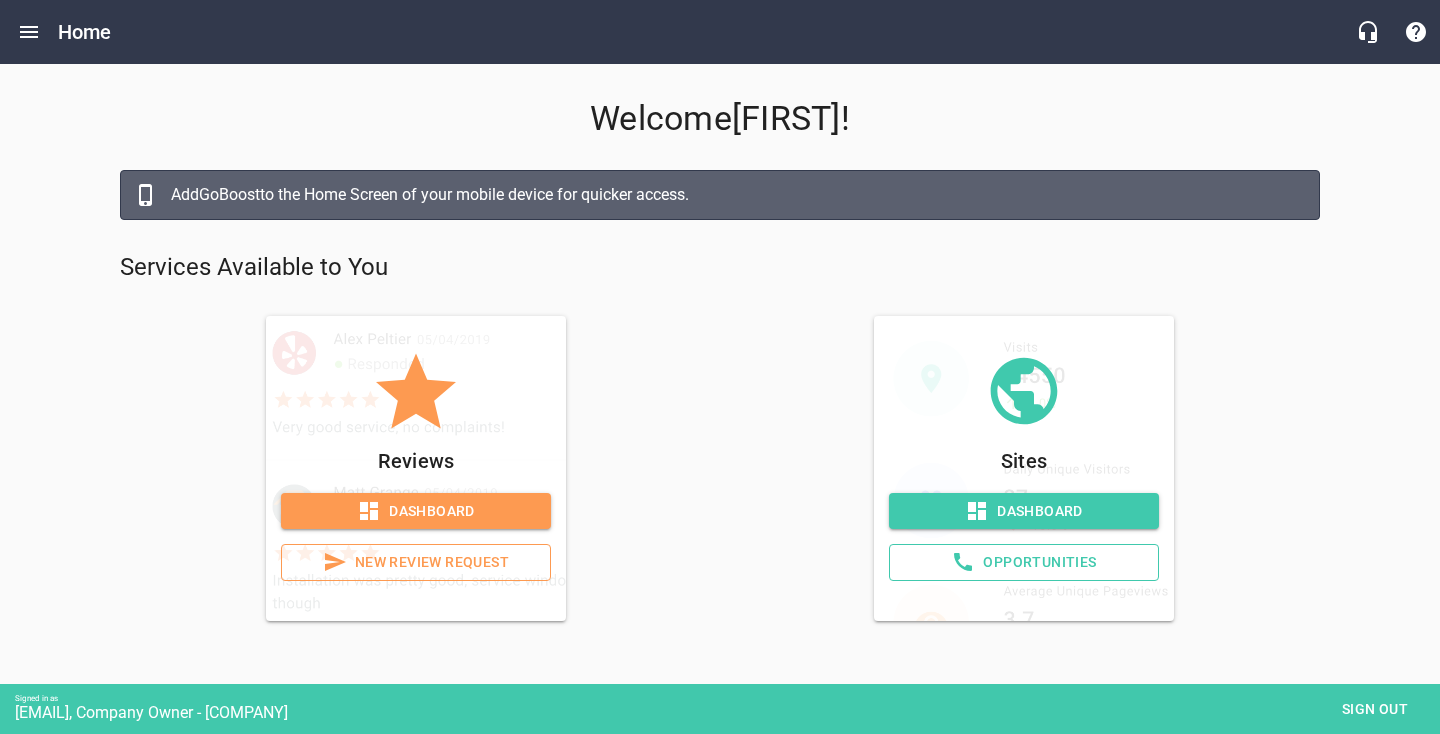 click on "Opportunities" at bounding box center (1024, 562) 